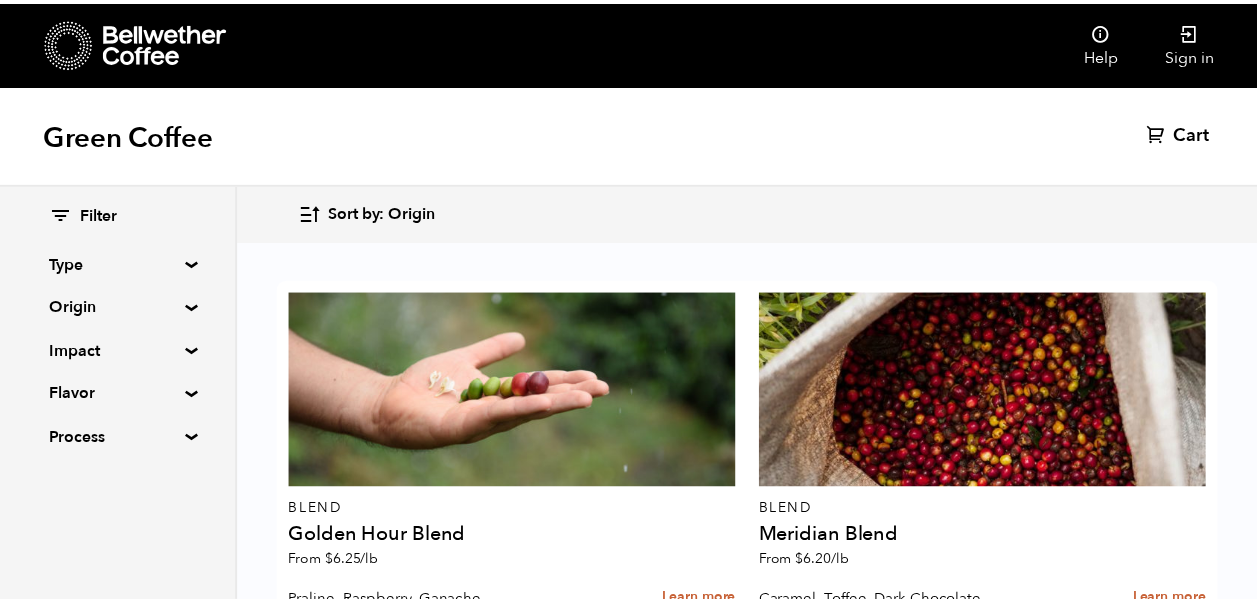 scroll, scrollTop: 0, scrollLeft: 0, axis: both 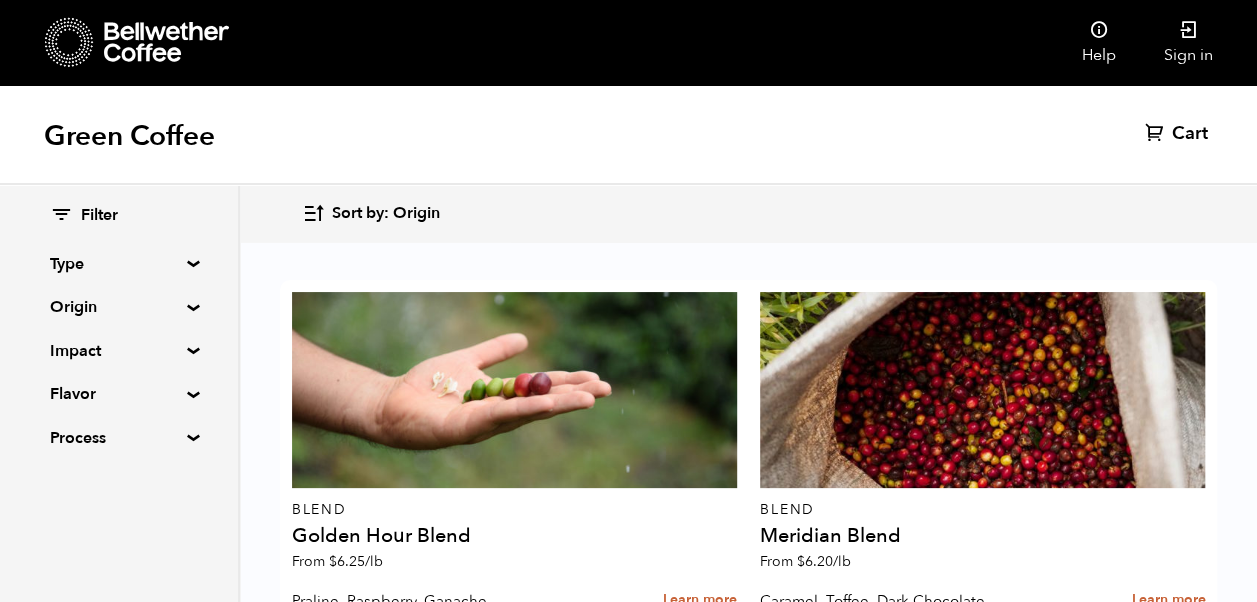 click on "Type" at bounding box center (119, 264) 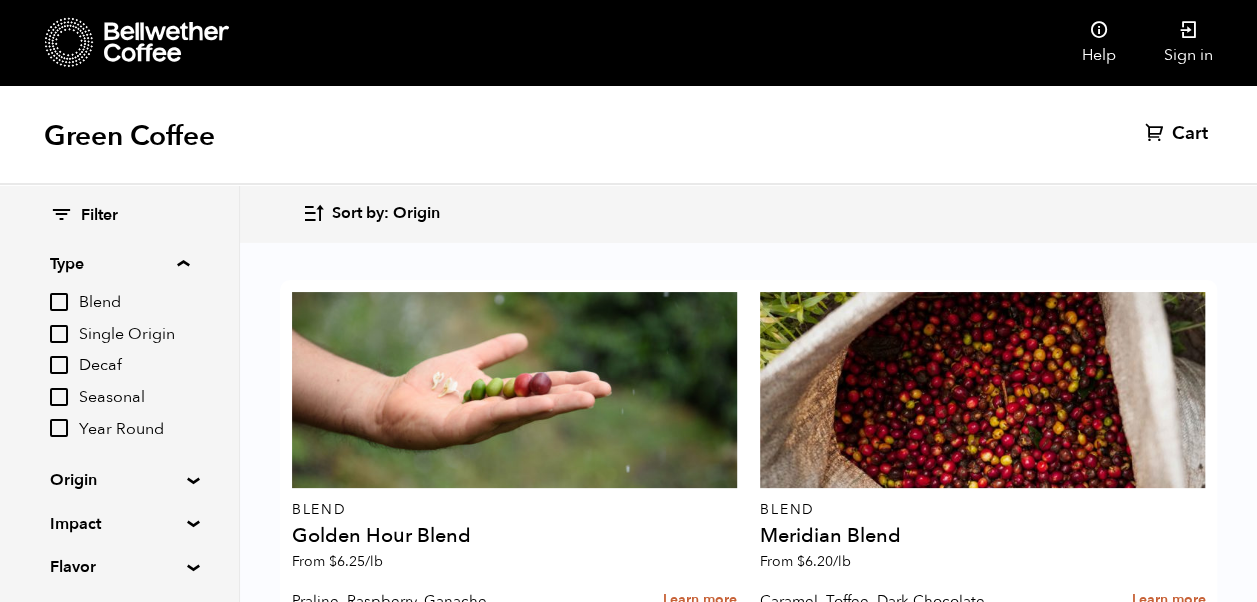 click on "Origin" at bounding box center (119, 480) 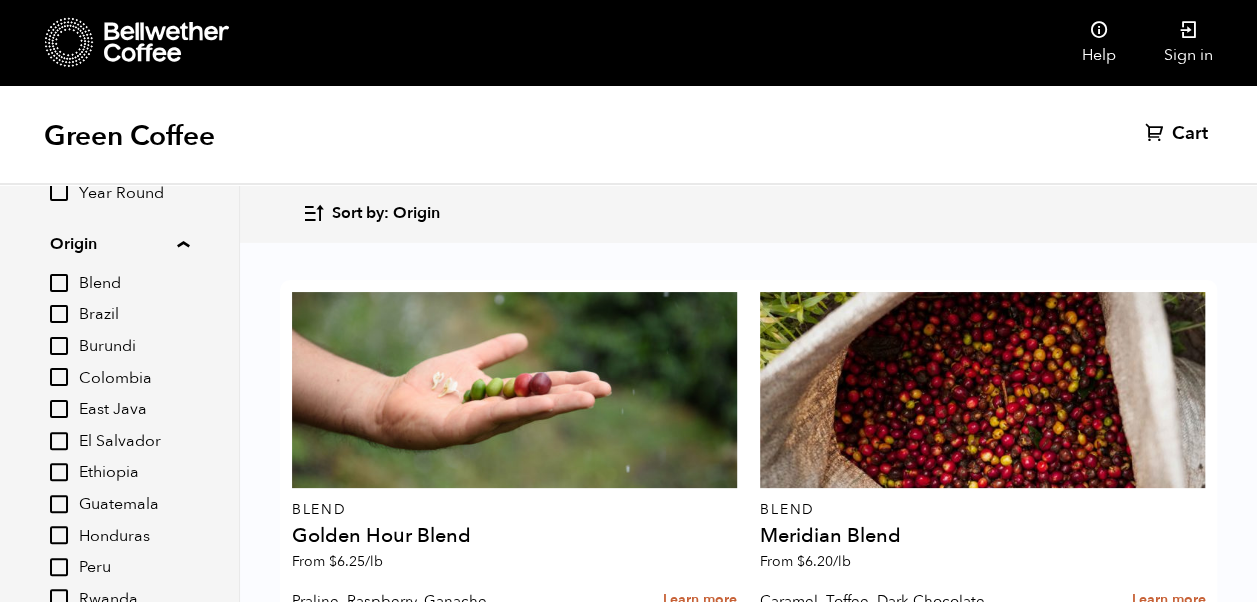 scroll, scrollTop: 244, scrollLeft: 0, axis: vertical 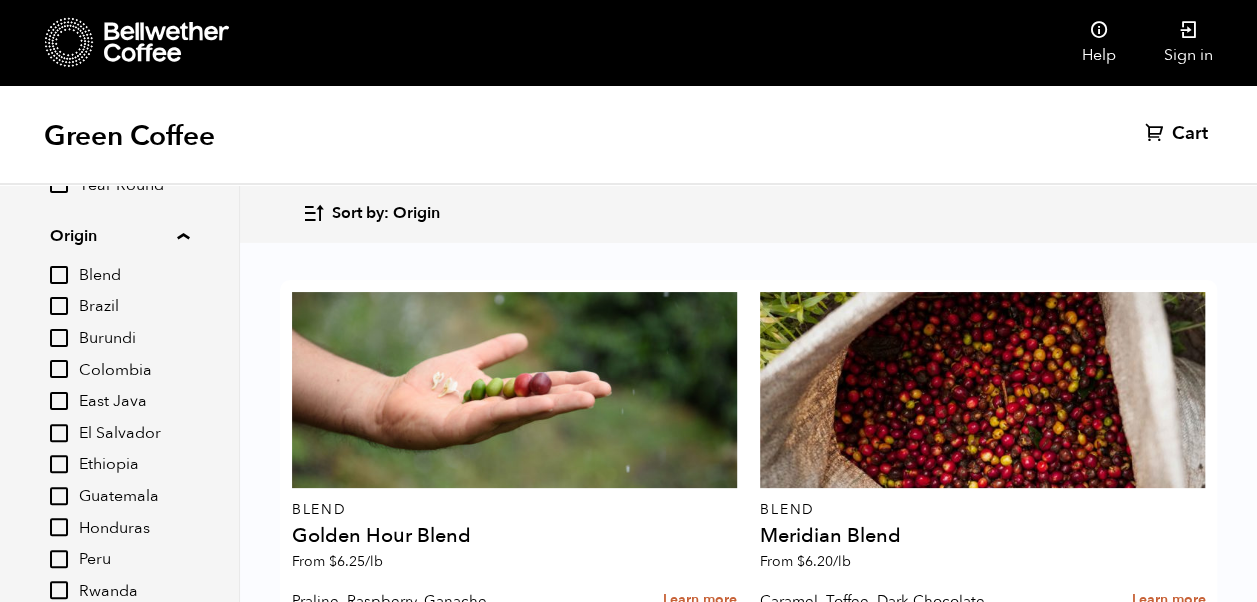 click on "Ethiopia" at bounding box center (59, 464) 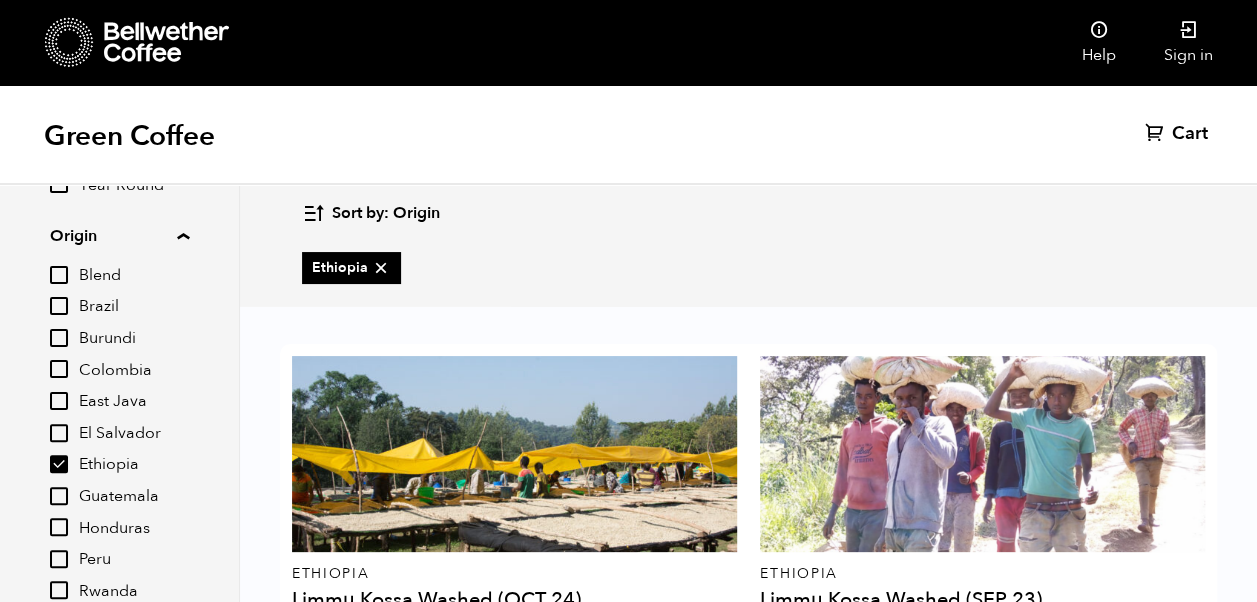scroll, scrollTop: 133, scrollLeft: 0, axis: vertical 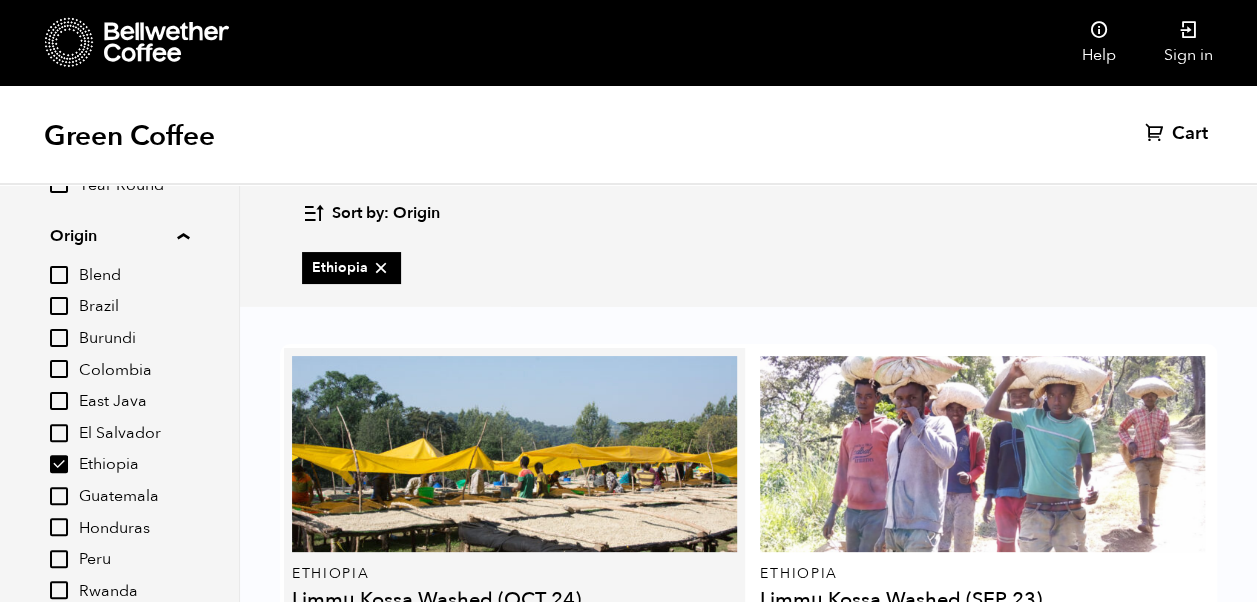 click on "Learn more" at bounding box center (700, 664) 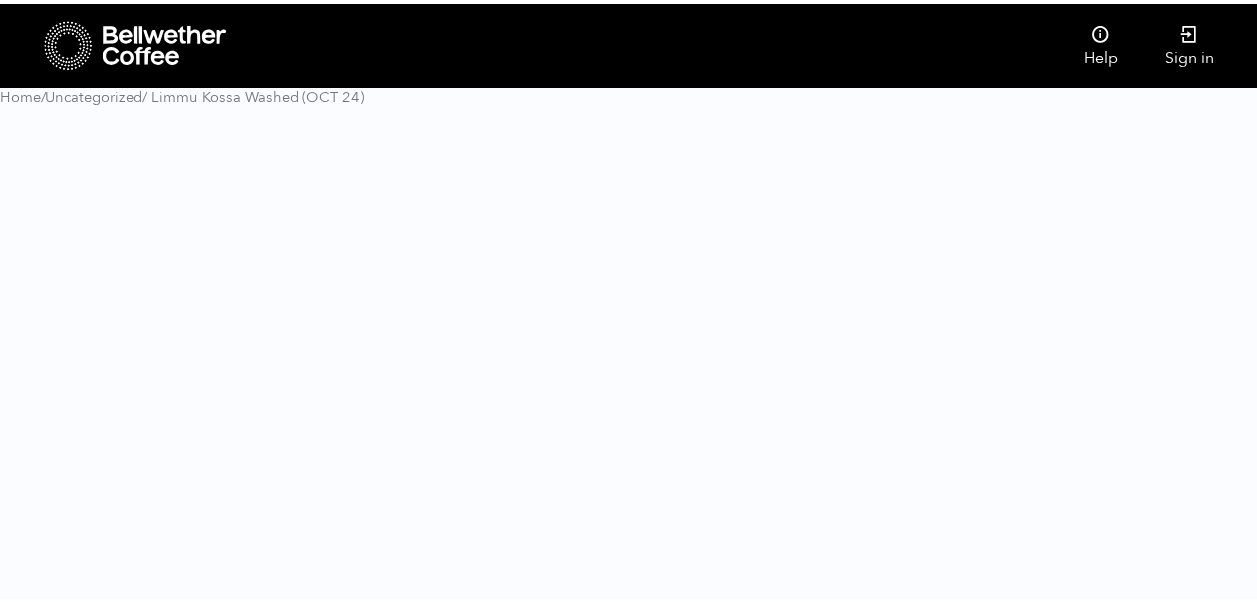 scroll, scrollTop: 0, scrollLeft: 0, axis: both 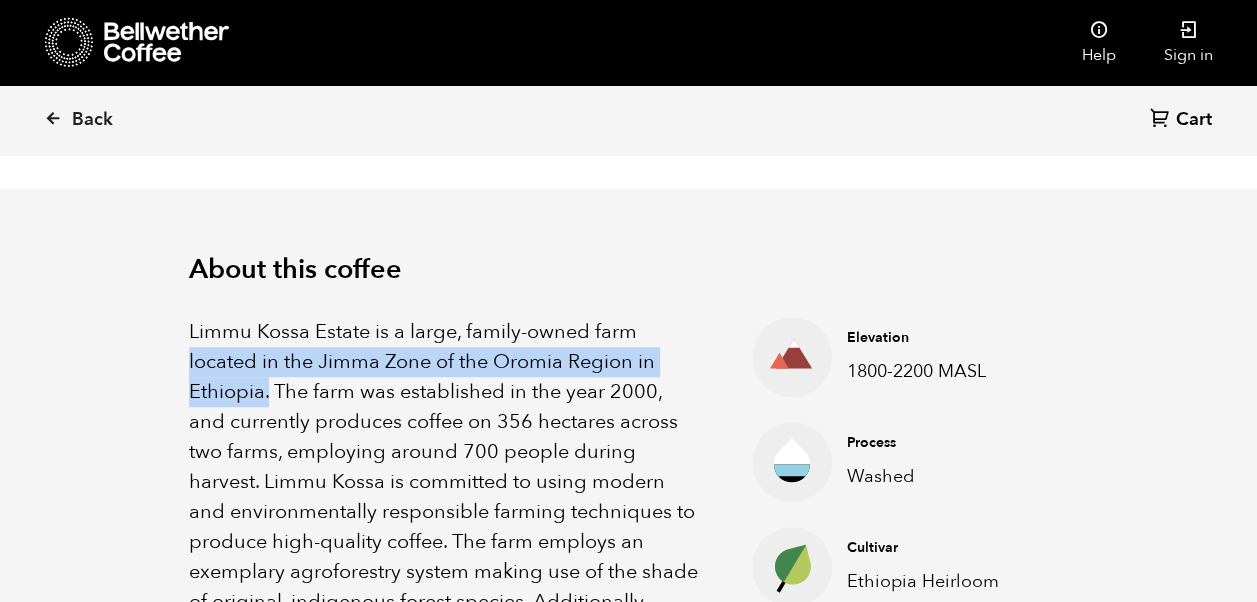 drag, startPoint x: 188, startPoint y: 360, endPoint x: 266, endPoint y: 386, distance: 82.219215 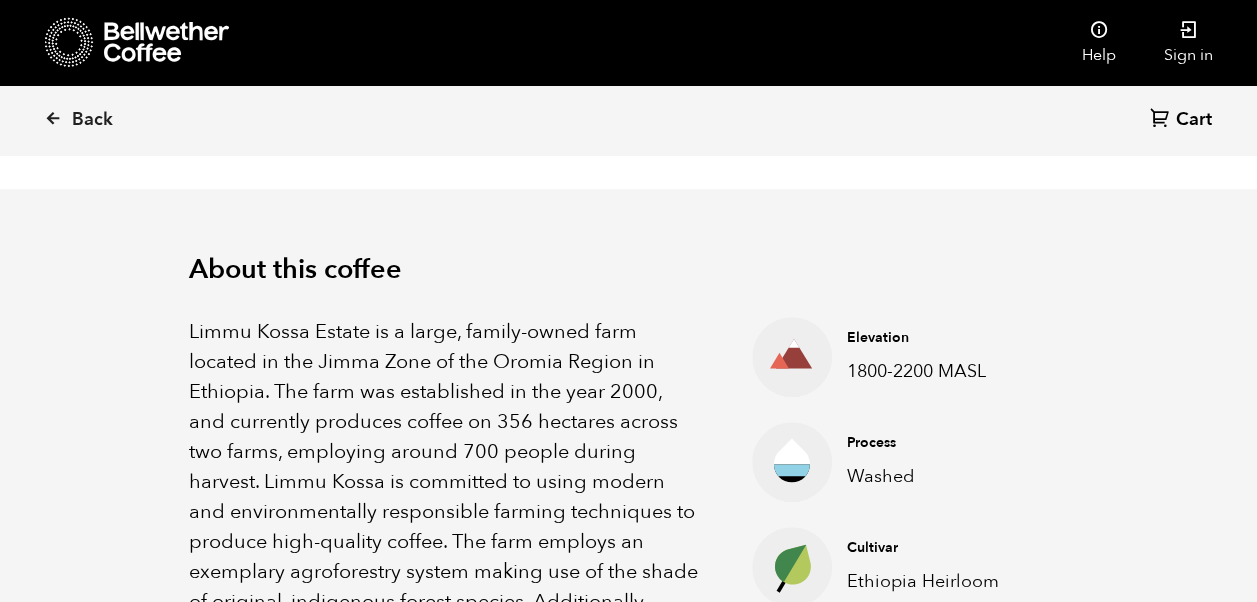 click on "About this coffee
Limmu Kossa Estate is a large, family-owned farm located in the Jimma Zone of the Oromia Region in Ethiopia. The farm was established in the year 2000, and currently produces coffee on 356 hectares across two farms, employing around 700 people during harvest. Limmu Kossa is committed to using modern and environmentally responsible farming techniques to produce high-quality coffee. The farm employs an exemplary agroforestry system making use of the shade of original, indigenous forest species. Additionally, Limmu Kossa is active in their surrounding community, constructing an 8km dry weather road and three classrooms at the local elementary school. Impact: Farmer Impact Fund            Elevation   1800-2200 MASL           Process   Washed           Cultivar   Ethiopia Heirloom                 Impact   Farmer Impact Fund, Organic" at bounding box center [628, 720] 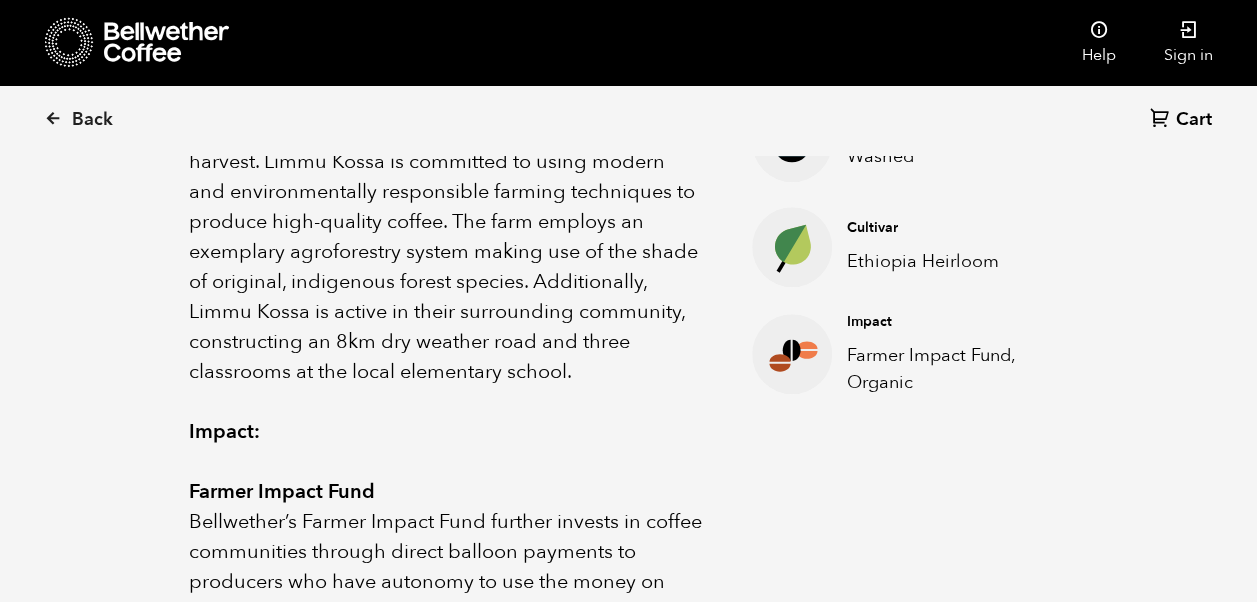 scroll, scrollTop: 800, scrollLeft: 0, axis: vertical 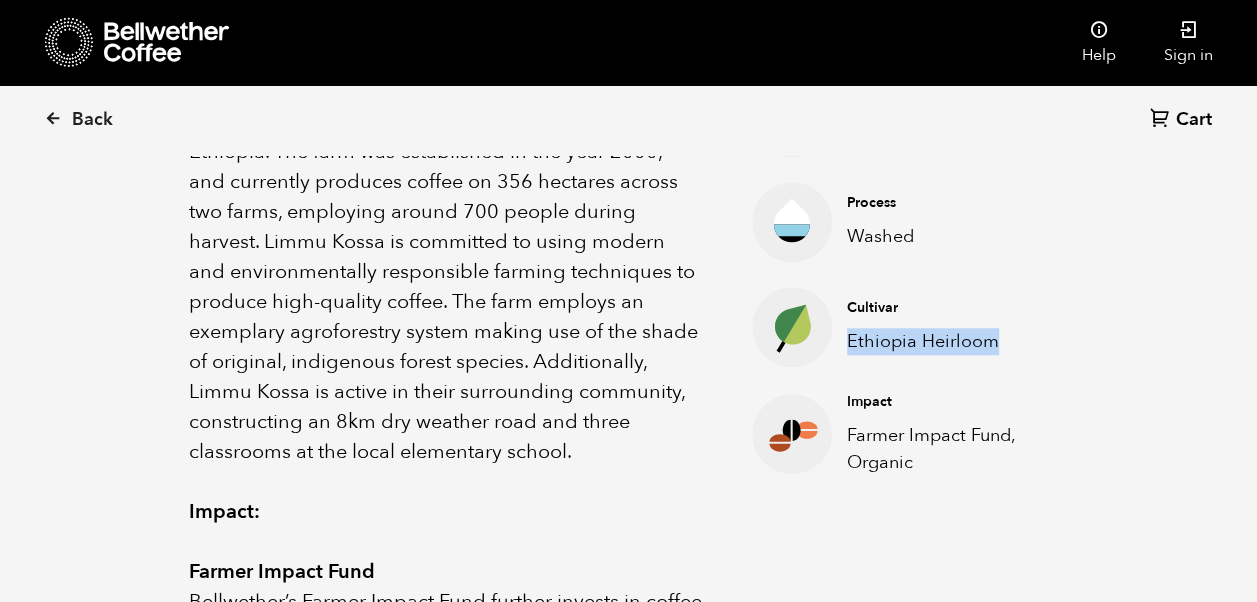 drag, startPoint x: 848, startPoint y: 338, endPoint x: 994, endPoint y: 345, distance: 146.16771 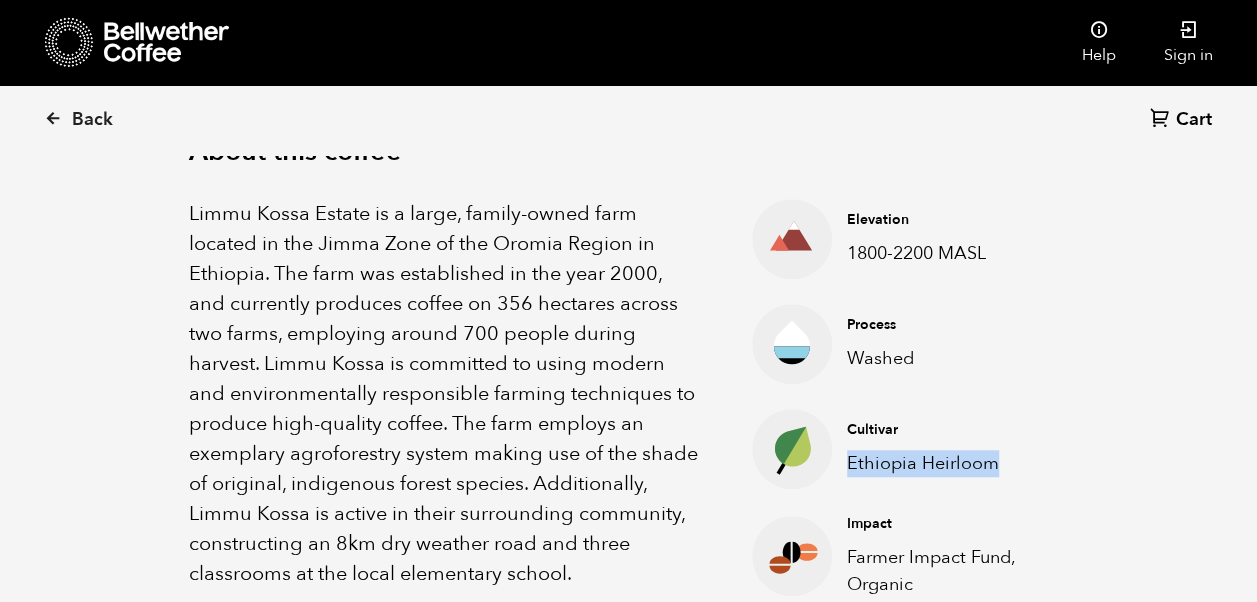 scroll, scrollTop: 642, scrollLeft: 0, axis: vertical 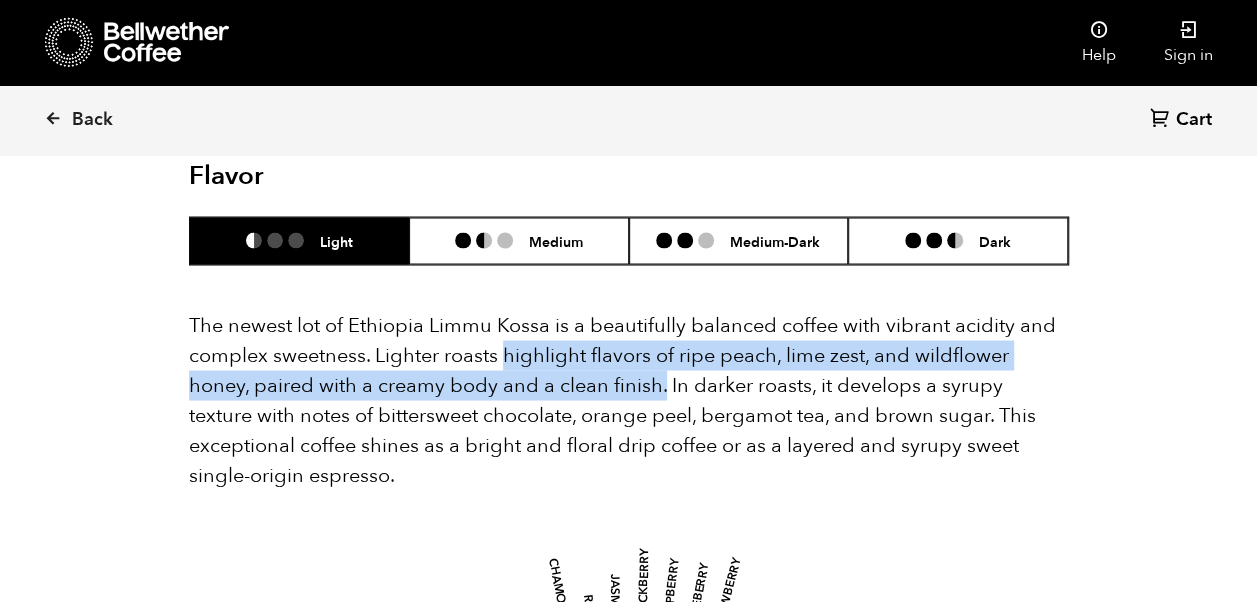 drag, startPoint x: 503, startPoint y: 350, endPoint x: 663, endPoint y: 386, distance: 164 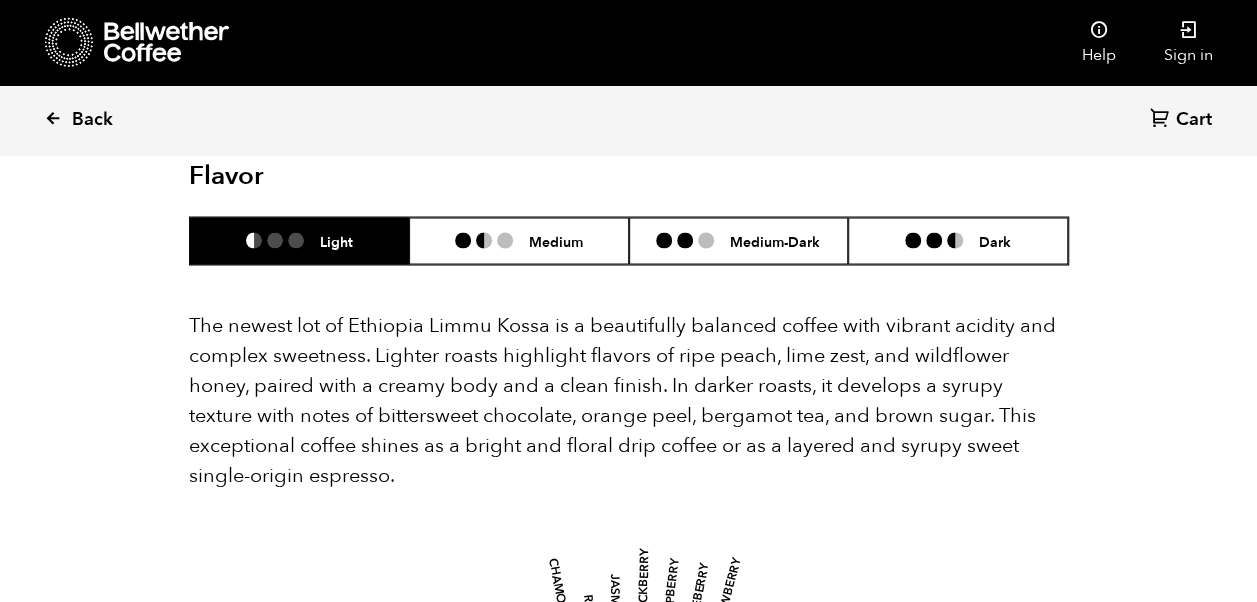 click at bounding box center [53, 118] 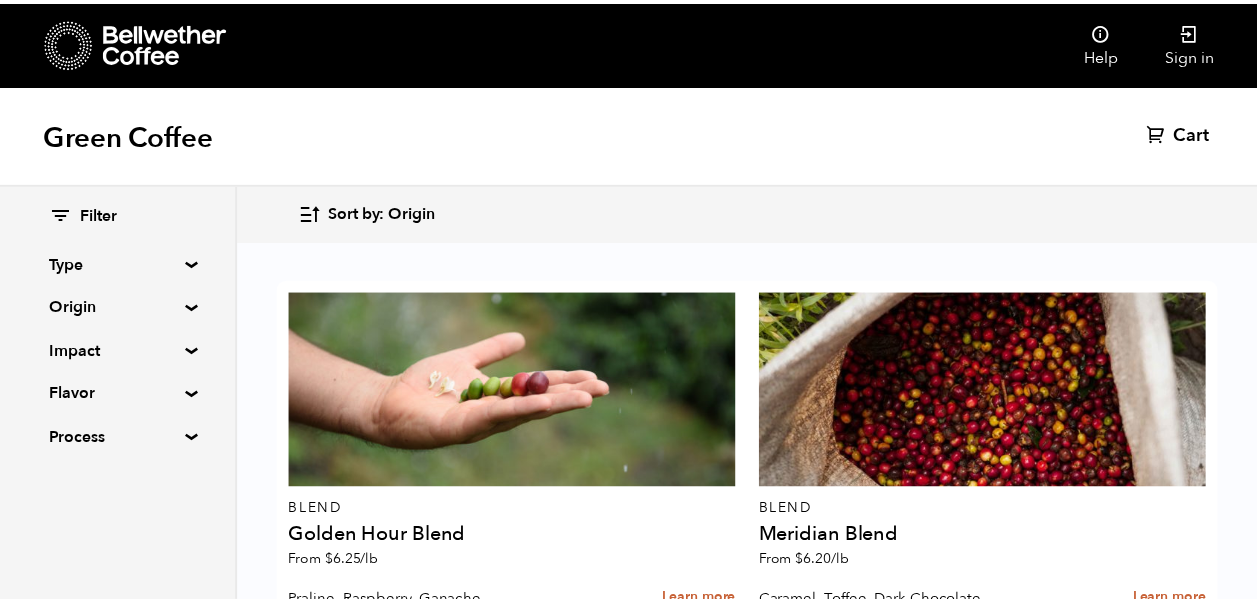 scroll, scrollTop: 0, scrollLeft: 0, axis: both 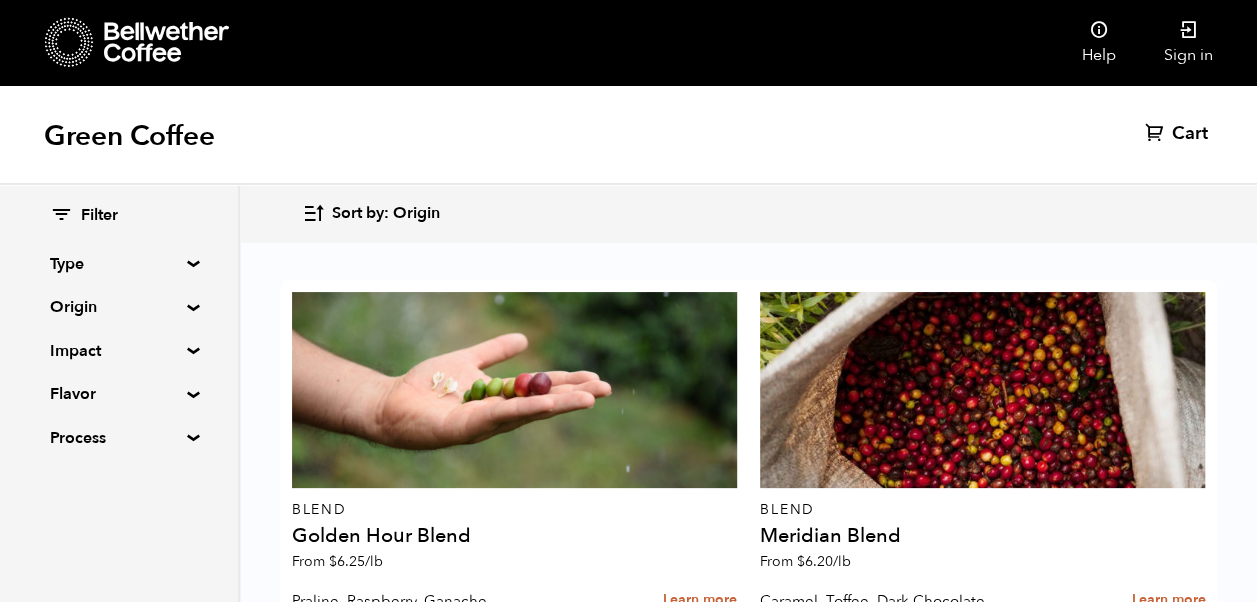 click on "Origin" at bounding box center [119, 307] 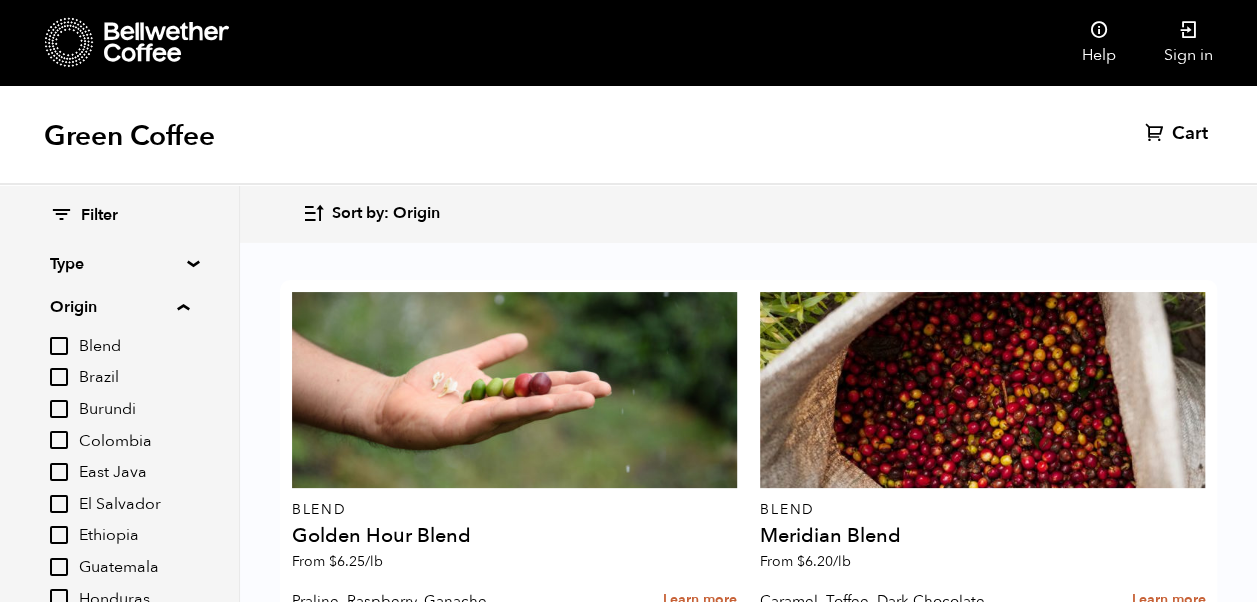 click on "Colombia" at bounding box center [59, 440] 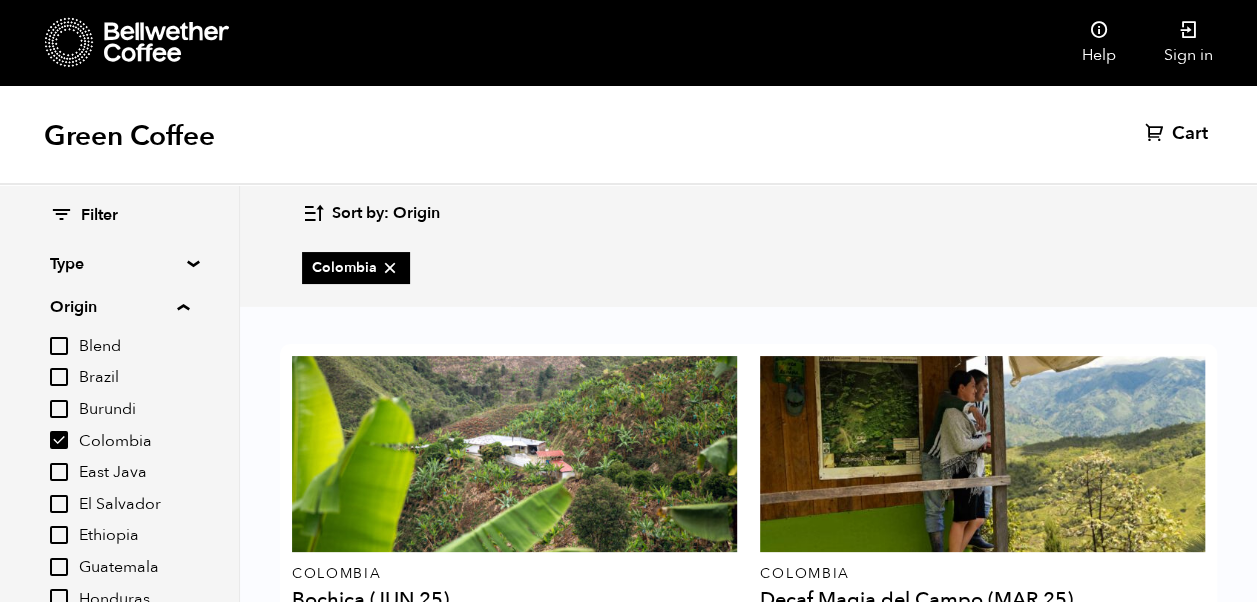 scroll, scrollTop: 205, scrollLeft: 0, axis: vertical 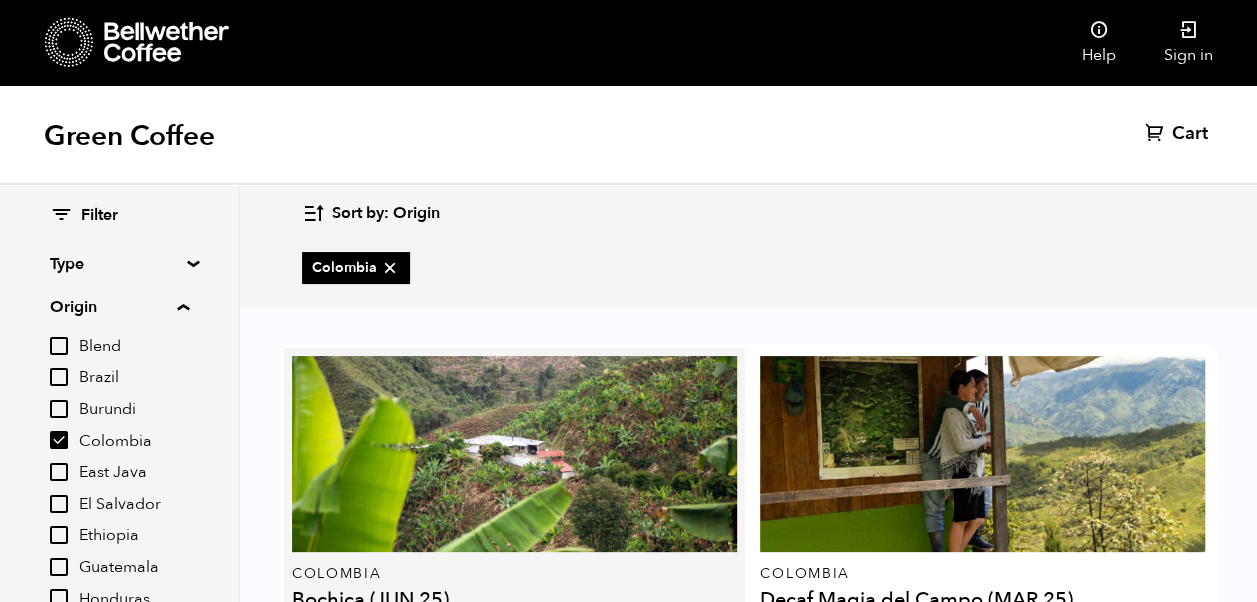 click on "Learn more" at bounding box center [700, 664] 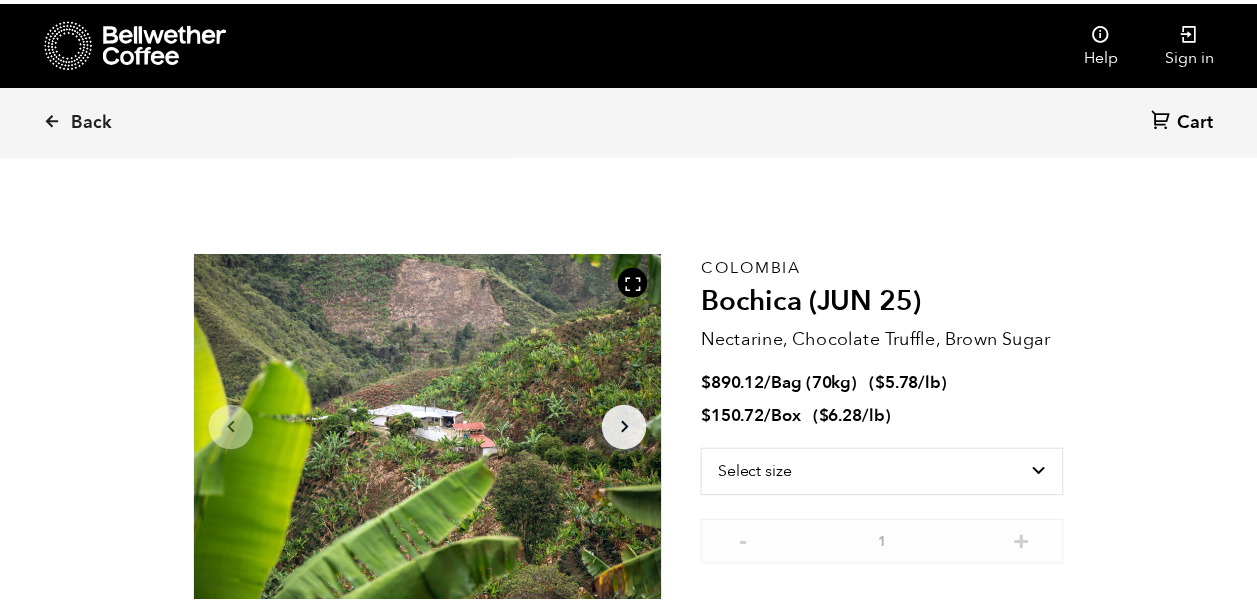 scroll, scrollTop: 0, scrollLeft: 0, axis: both 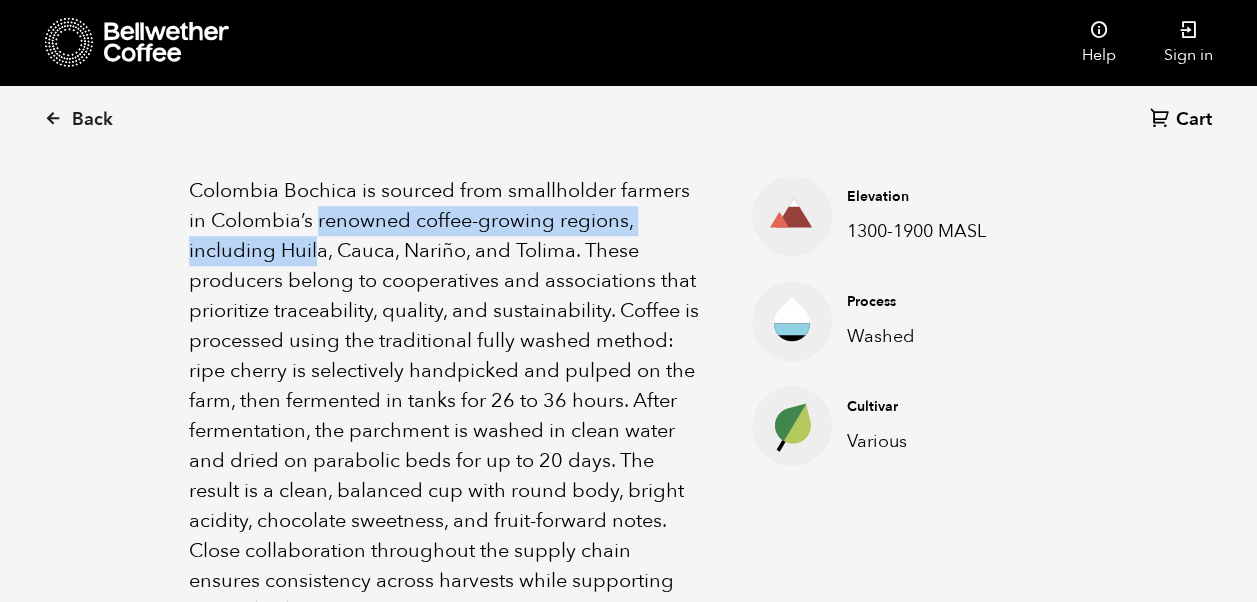 drag, startPoint x: 314, startPoint y: 222, endPoint x: 317, endPoint y: 240, distance: 18.248287 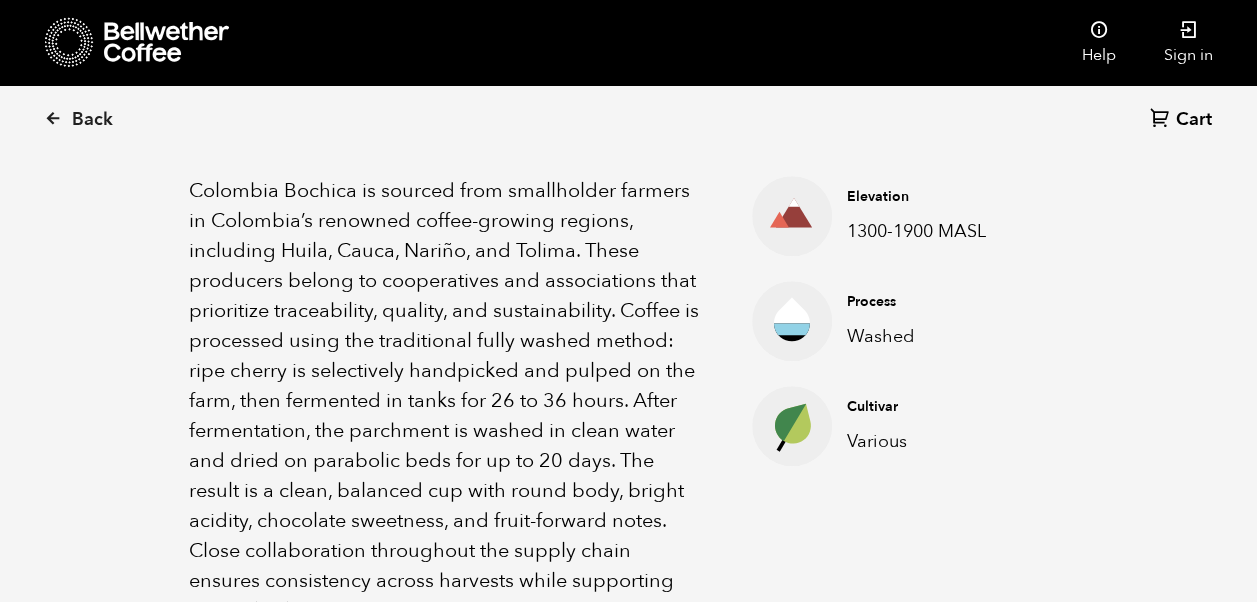 click on "About this coffee
Colombia Bochica is sourced from smallholder farmers in Colombia’s renowned coffee-growing regions, including Huila, Cauca, Nariño, and Tolima. These producers belong to cooperatives and associations that prioritize traceability, quality, and sustainability. Coffee is processed using the traditional fully washed method: ripe cherry is selectively handpicked and pulped on the farm, then fermented in tanks for 26 to 36 hours. After fermentation, the parchment is washed in clean water and dried on parabolic beds for up to 20 days. The result is a clean, balanced cup with round body, bright acidity, chocolate sweetness, and fruit-forward notes. Close collaboration throughout the supply chain ensures consistency across harvests while supporting farmer livelihoods and community projects, such as clean water initiatives.           Elevation   1300-1900 MASL           Process   Washed           Cultivar   Various" at bounding box center (628, 385) 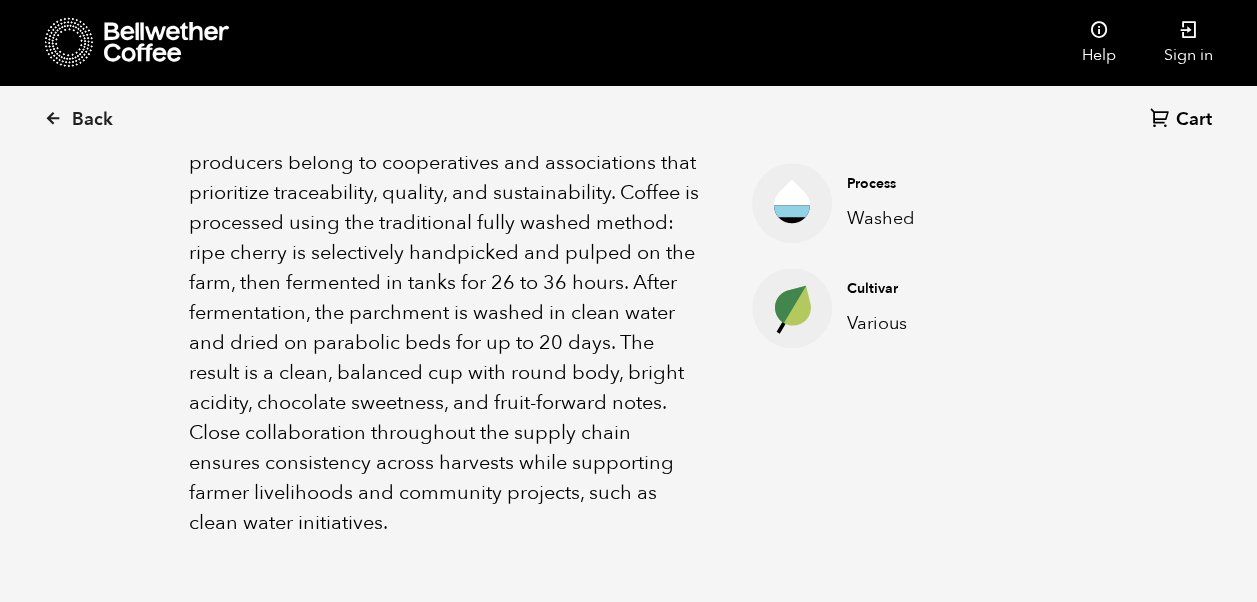 scroll, scrollTop: 809, scrollLeft: 0, axis: vertical 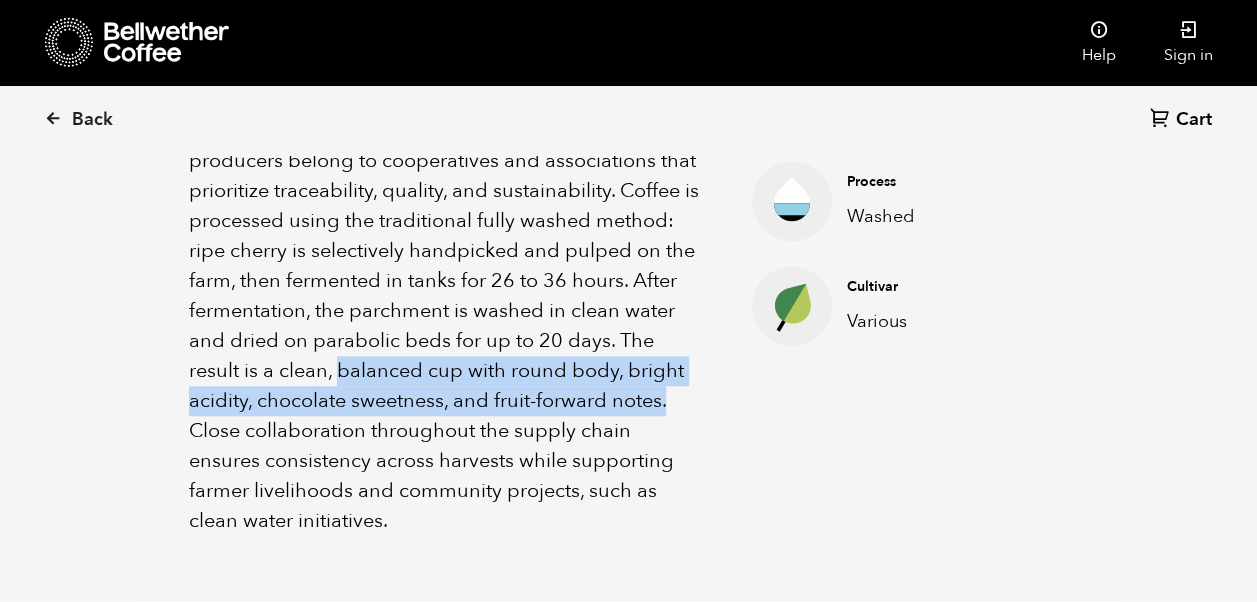 drag, startPoint x: 336, startPoint y: 372, endPoint x: 672, endPoint y: 394, distance: 336.71948 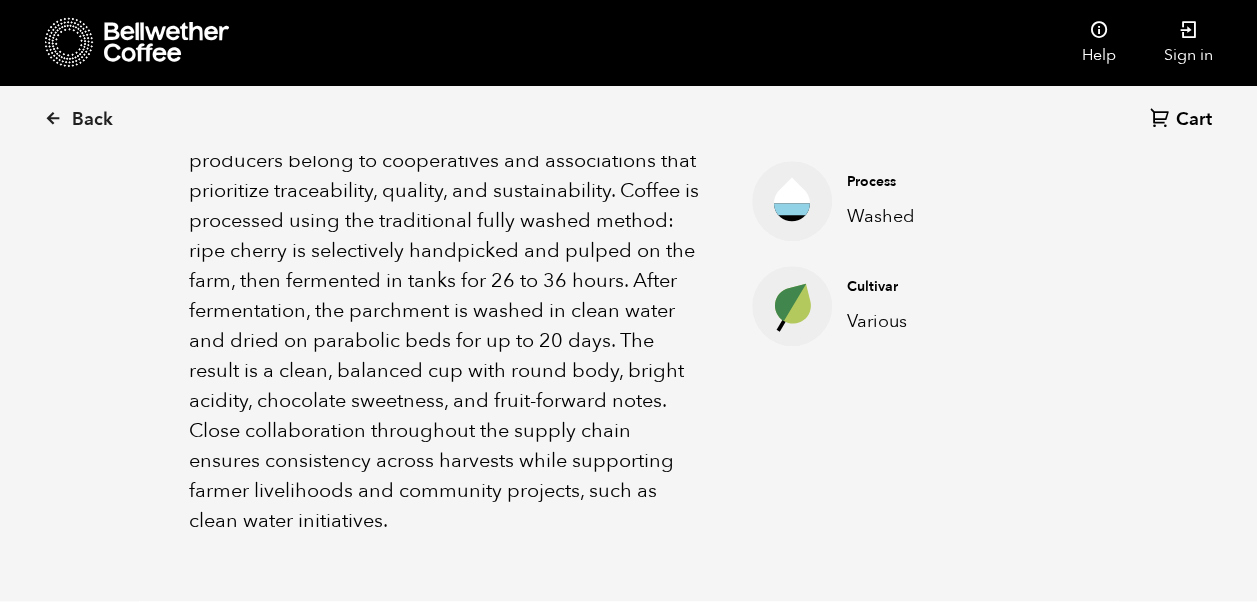 click on "Elevation   1300-1900 MASL           Process   Washed           Cultivar   Various" at bounding box center (877, 296) 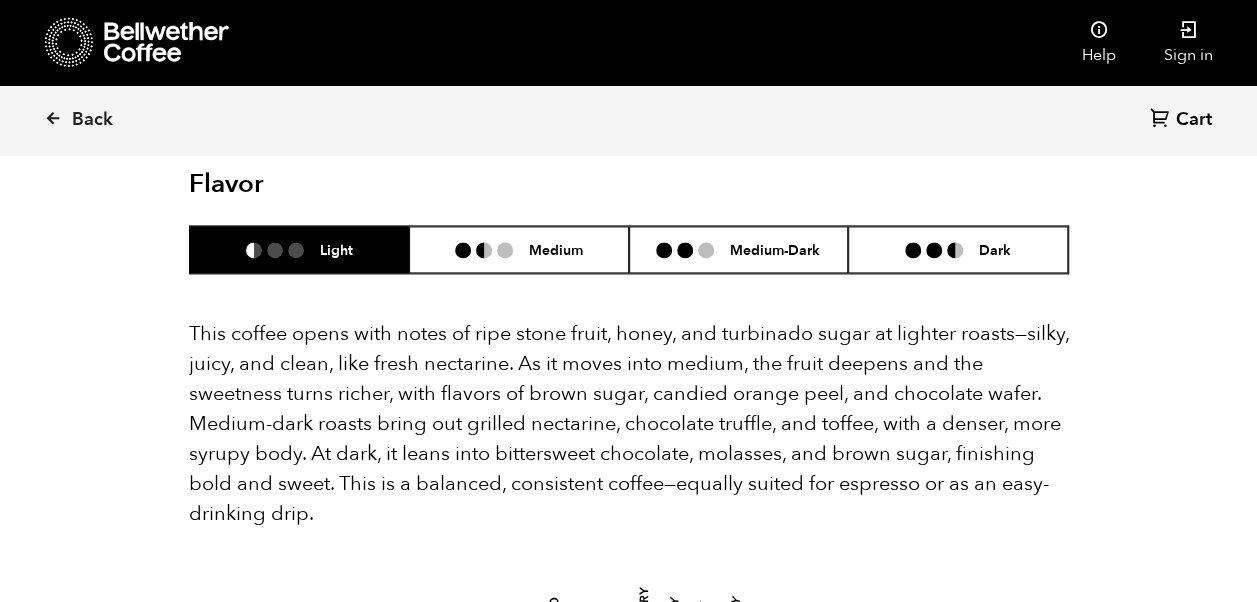 scroll, scrollTop: 1329, scrollLeft: 0, axis: vertical 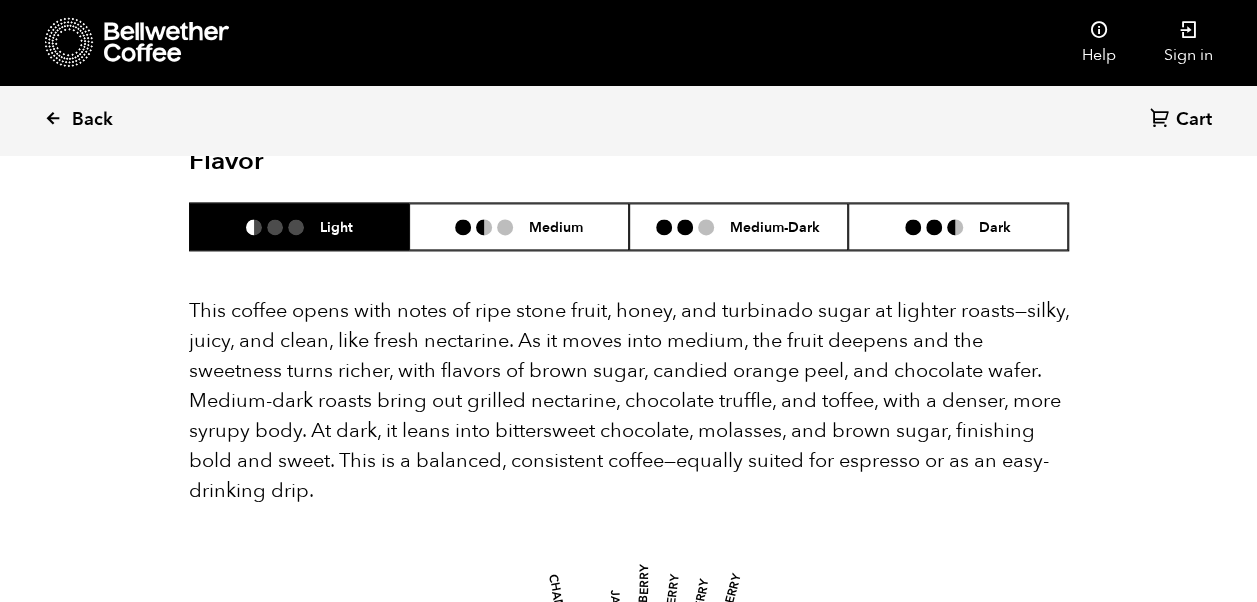 click at bounding box center [53, 118] 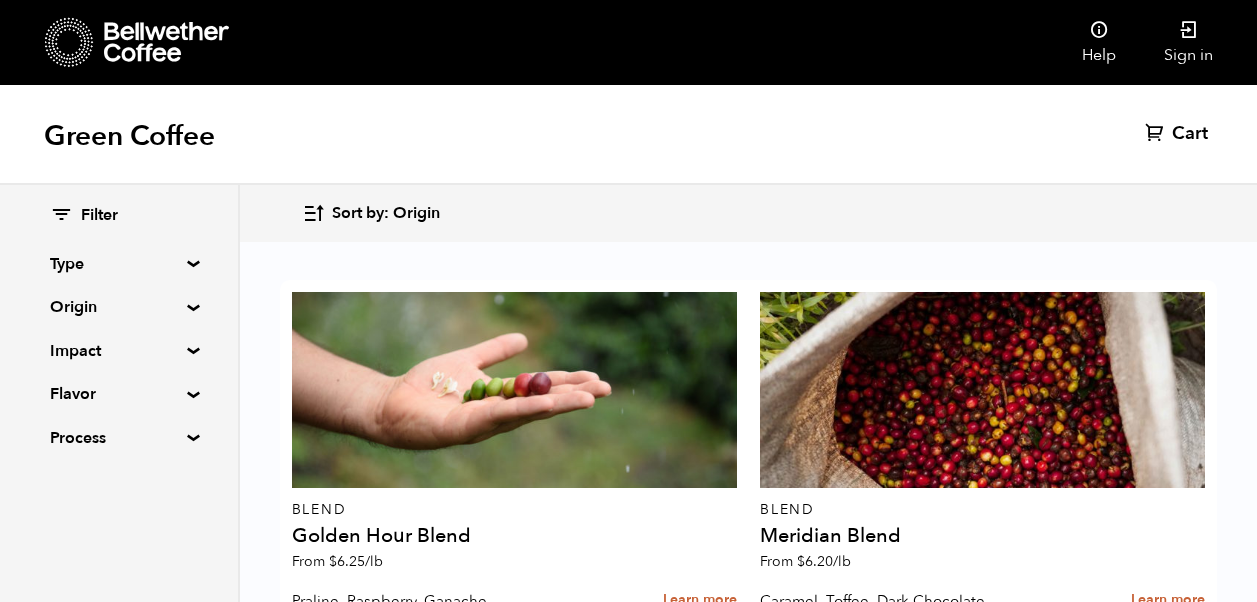 scroll, scrollTop: 0, scrollLeft: 0, axis: both 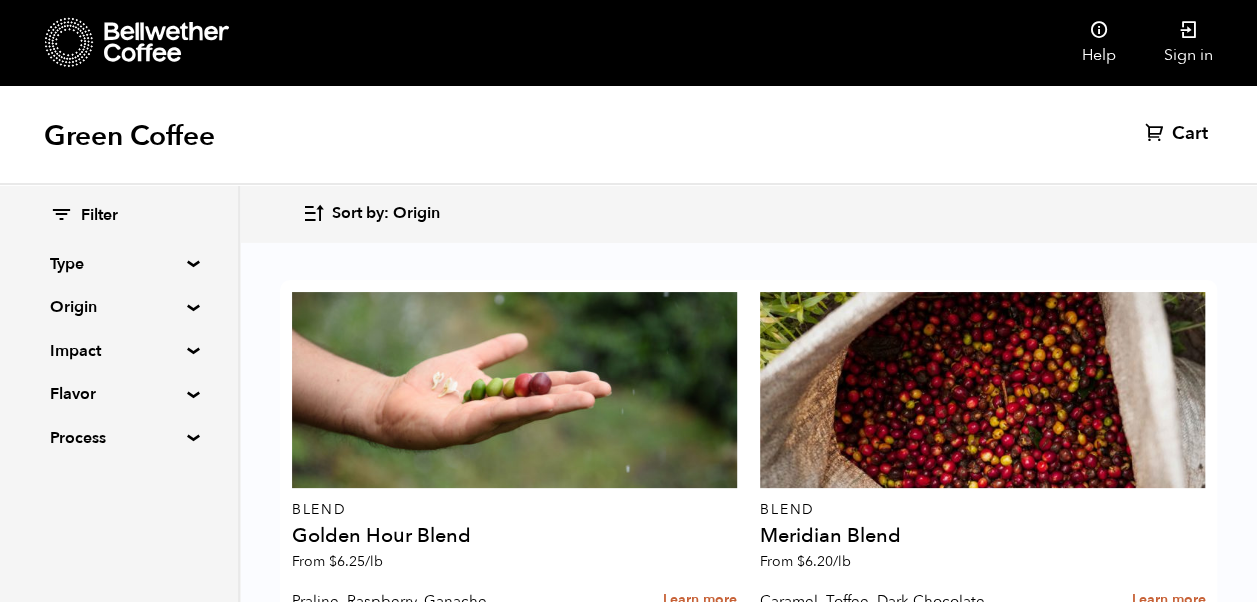 click on "Origin" at bounding box center (119, 307) 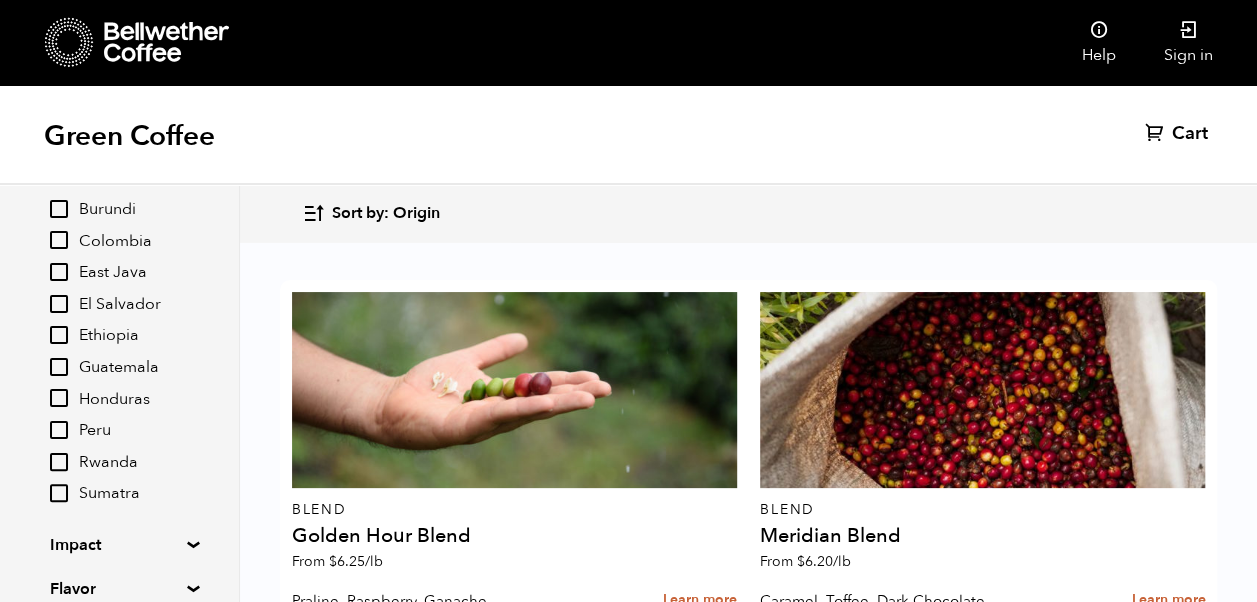 scroll, scrollTop: 218, scrollLeft: 0, axis: vertical 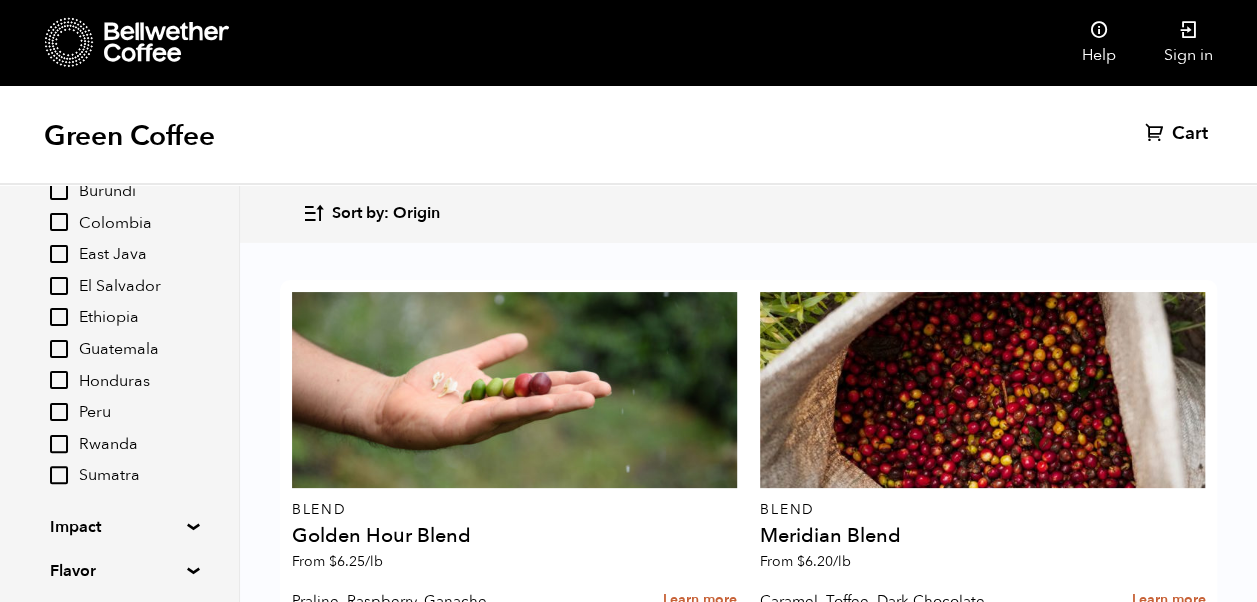 click on "Peru" at bounding box center [59, 412] 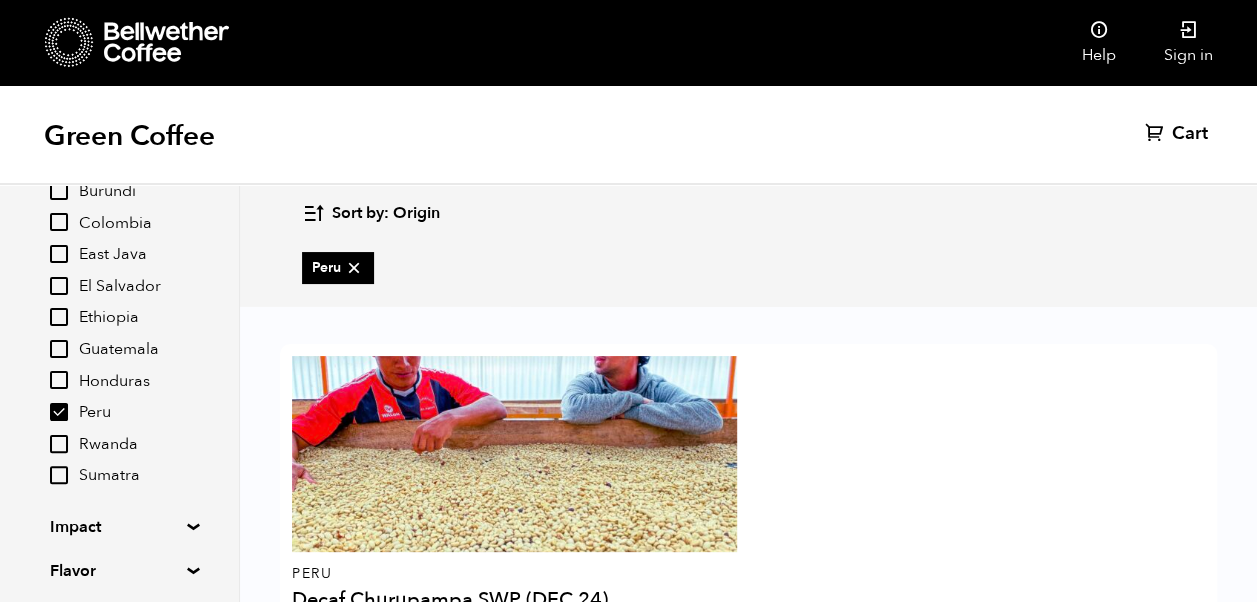 scroll, scrollTop: 169, scrollLeft: 0, axis: vertical 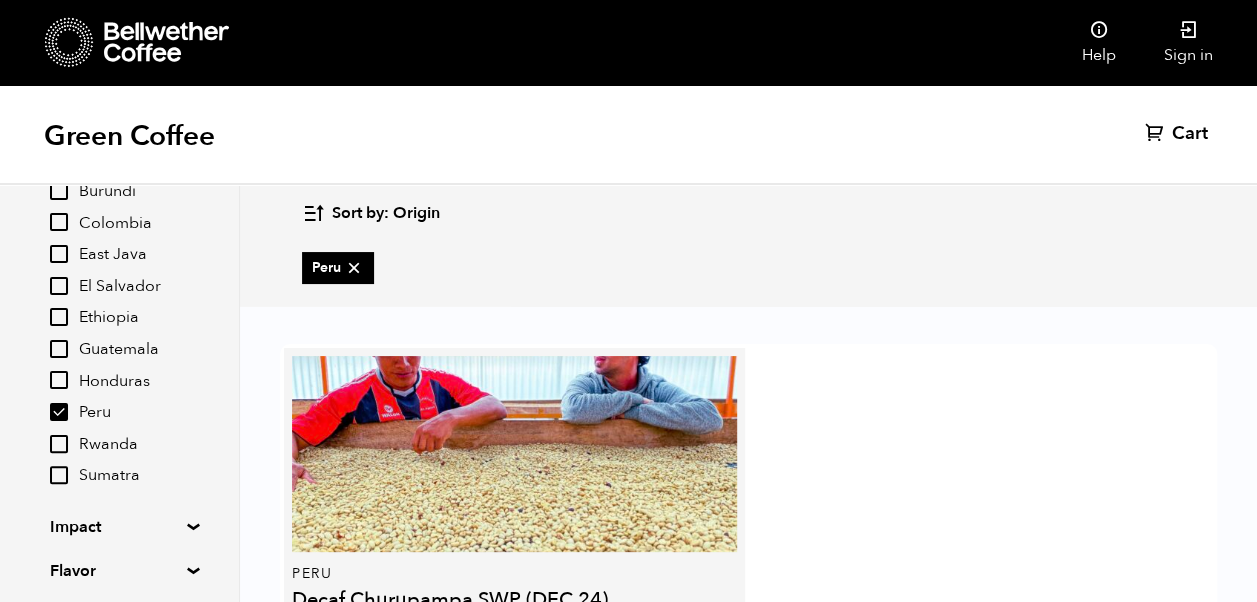 drag, startPoint x: 574, startPoint y: 495, endPoint x: 294, endPoint y: 504, distance: 280.1446 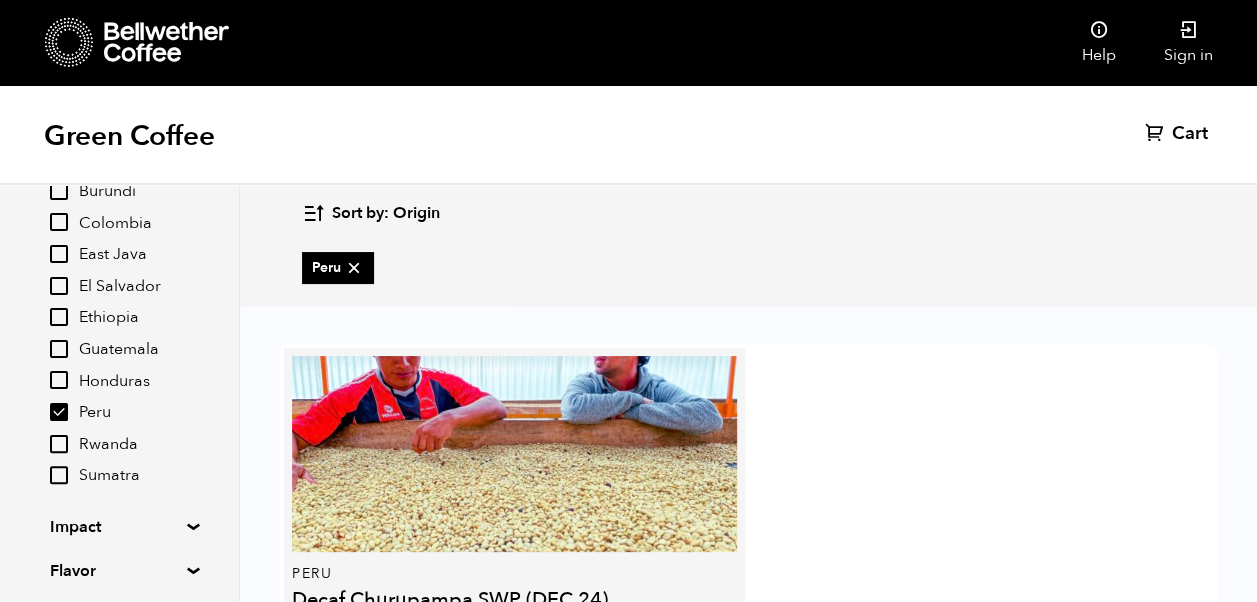 click on "Candied Pecan, Orange Bitters, Molasses" at bounding box center (443, 665) 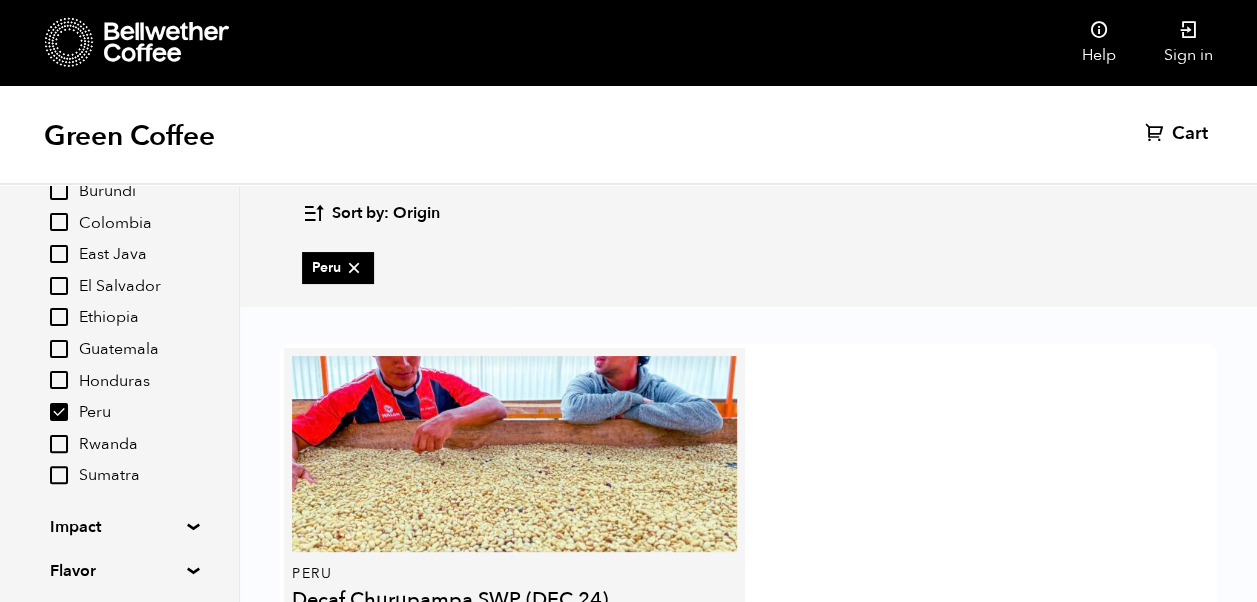 copy on "Candied Pecan, Orange Bitters, Molasses" 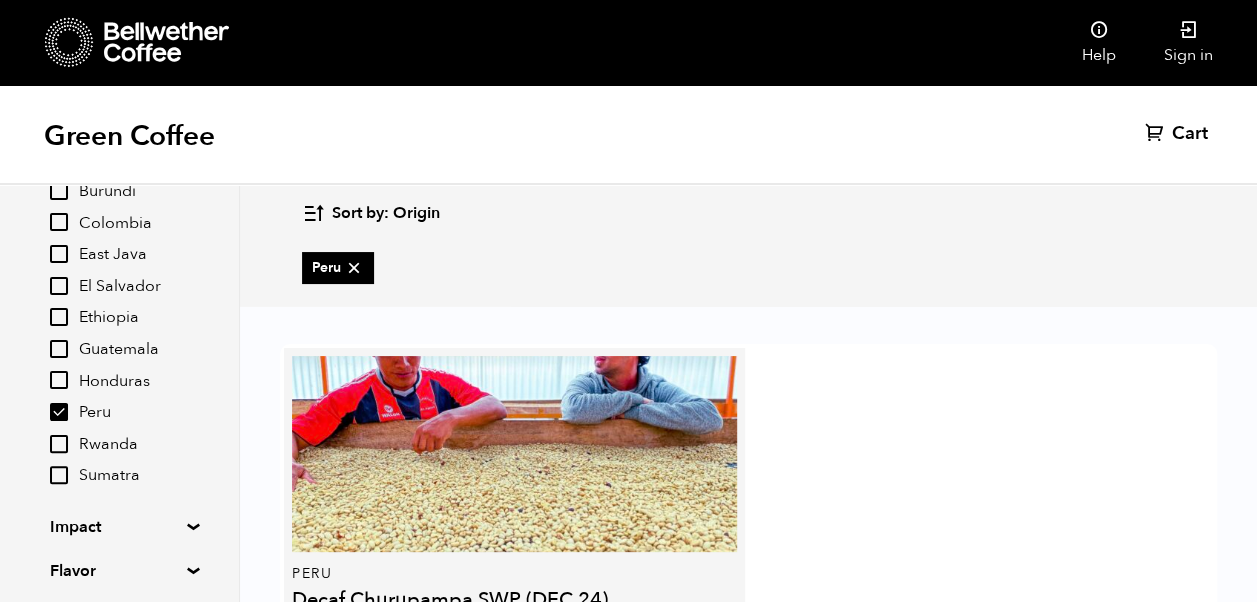click on "Learn more" at bounding box center (700, 664) 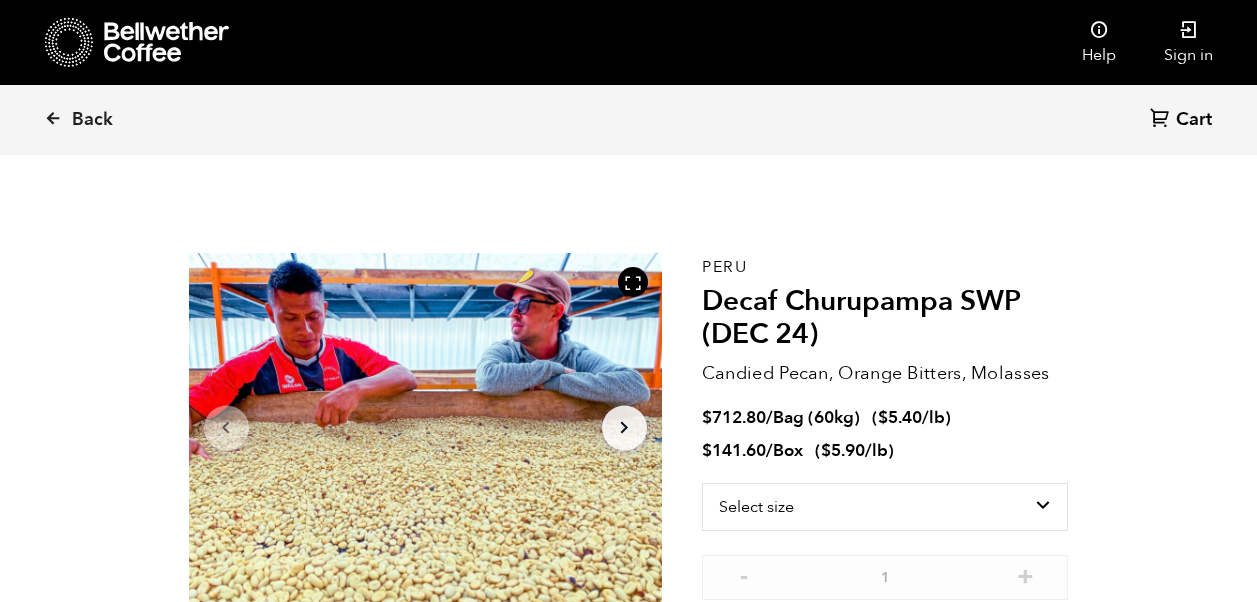 scroll, scrollTop: 0, scrollLeft: 0, axis: both 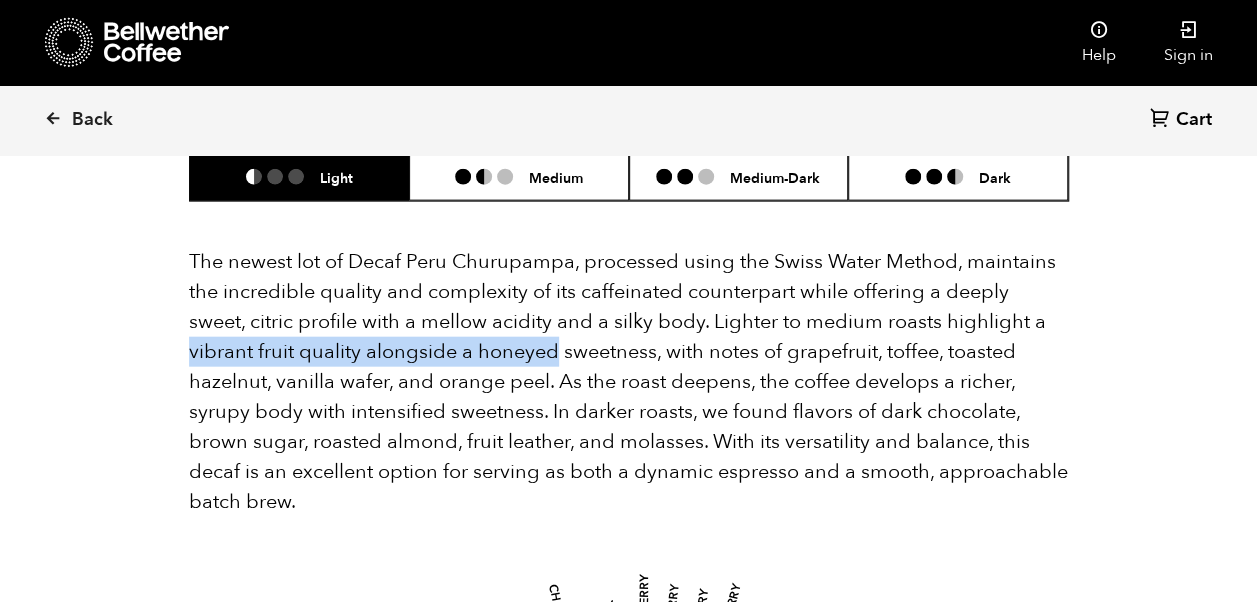 drag, startPoint x: 188, startPoint y: 377, endPoint x: 554, endPoint y: 380, distance: 366.0123 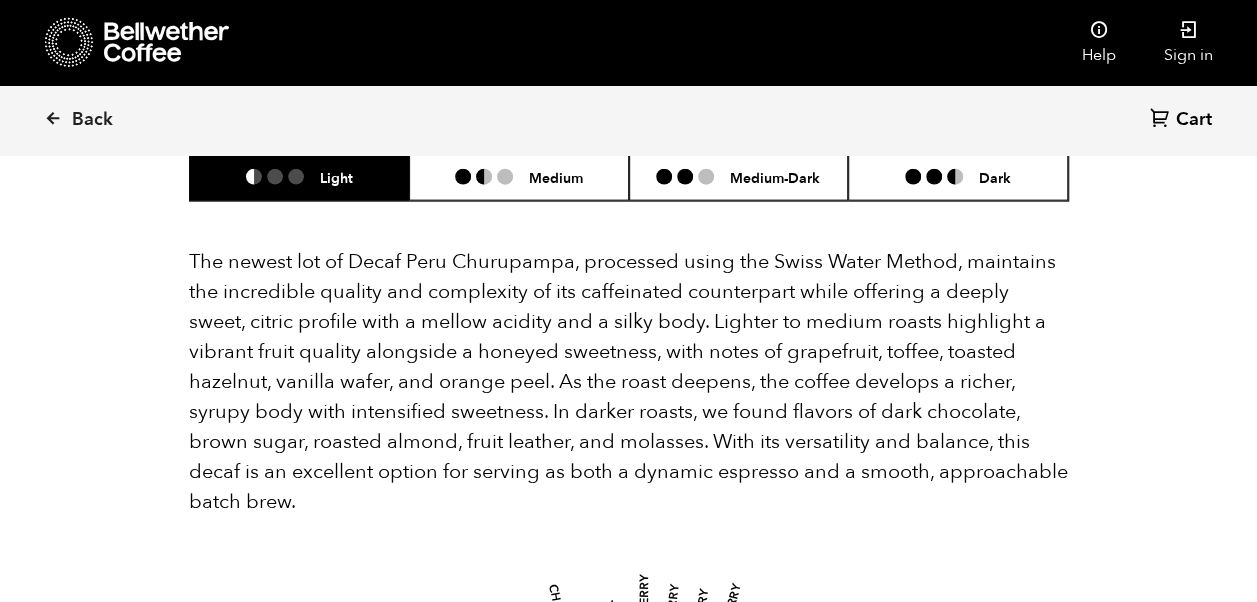 drag, startPoint x: 554, startPoint y: 380, endPoint x: 662, endPoint y: 423, distance: 116.24543 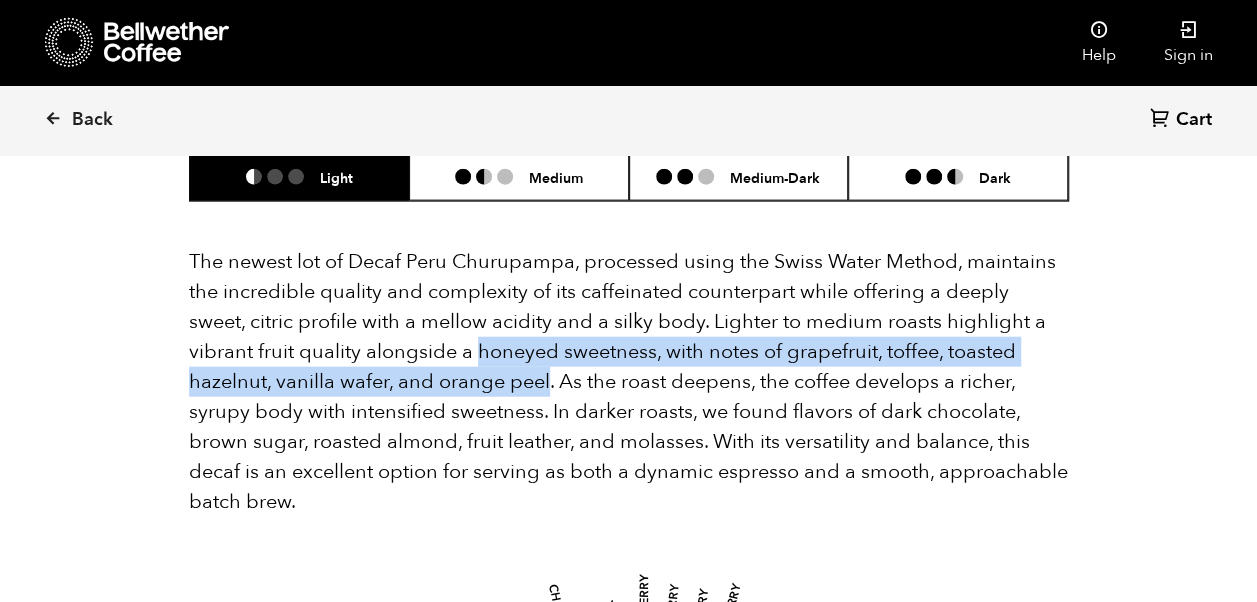drag, startPoint x: 476, startPoint y: 377, endPoint x: 546, endPoint y: 404, distance: 75.026665 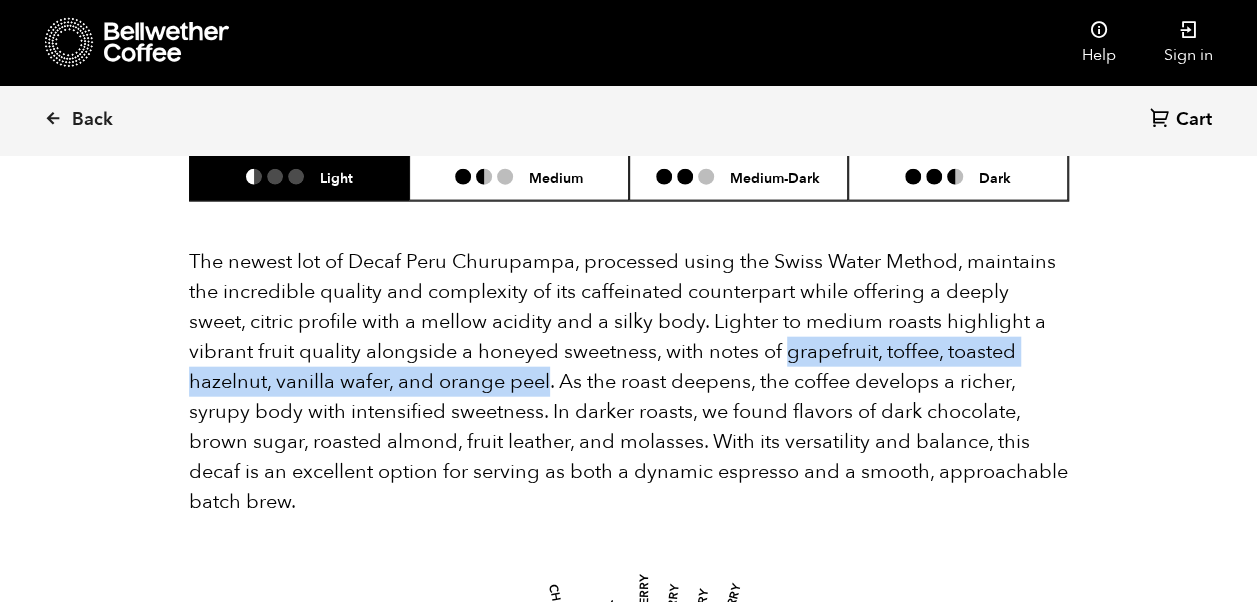 drag, startPoint x: 784, startPoint y: 382, endPoint x: 548, endPoint y: 413, distance: 238.02731 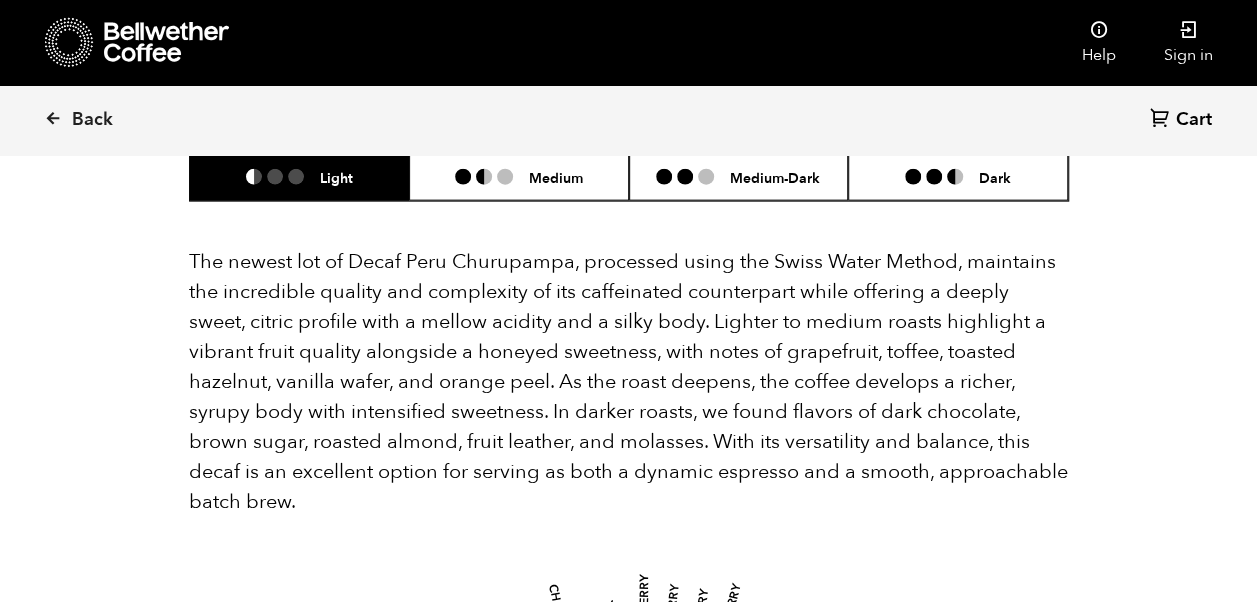click on "The newest lot of Decaf Peru Churupampa, processed using the Swiss Water Method, maintains the incredible quality and complexity of its caffeinated counterpart while offering a deeply sweet, citric profile with a mellow acidity and a silky body. Lighter to medium roasts highlight a vibrant fruit quality alongside a honeyed sweetness, with notes of grapefruit, toffee, toasted hazelnut, vanilla wafer, and orange peel. As the roast deepens, the coffee develops a richer, syrupy body with intensified sweetness. In darker roasts, we found flavors of dark chocolate, brown sugar, roasted almond, fruit leather, and molasses. With its versatility and balance, this decaf is an excellent option for serving as both a dynamic espresso and a smooth, approachable batch brew." at bounding box center [629, 382] 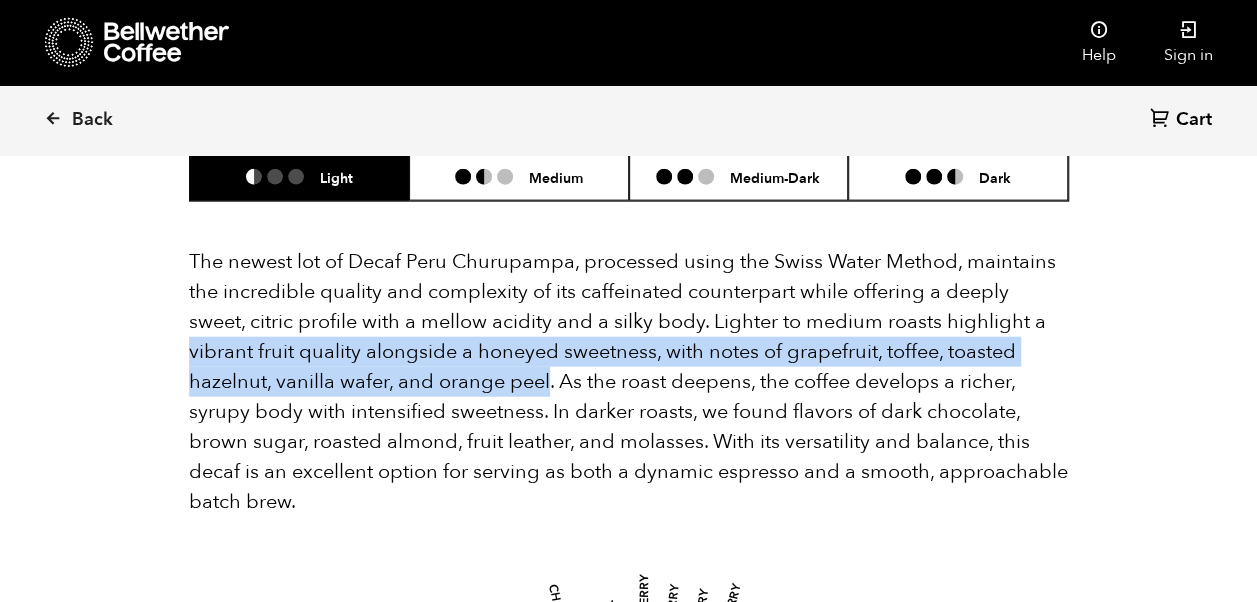 drag, startPoint x: 190, startPoint y: 381, endPoint x: 548, endPoint y: 410, distance: 359.17267 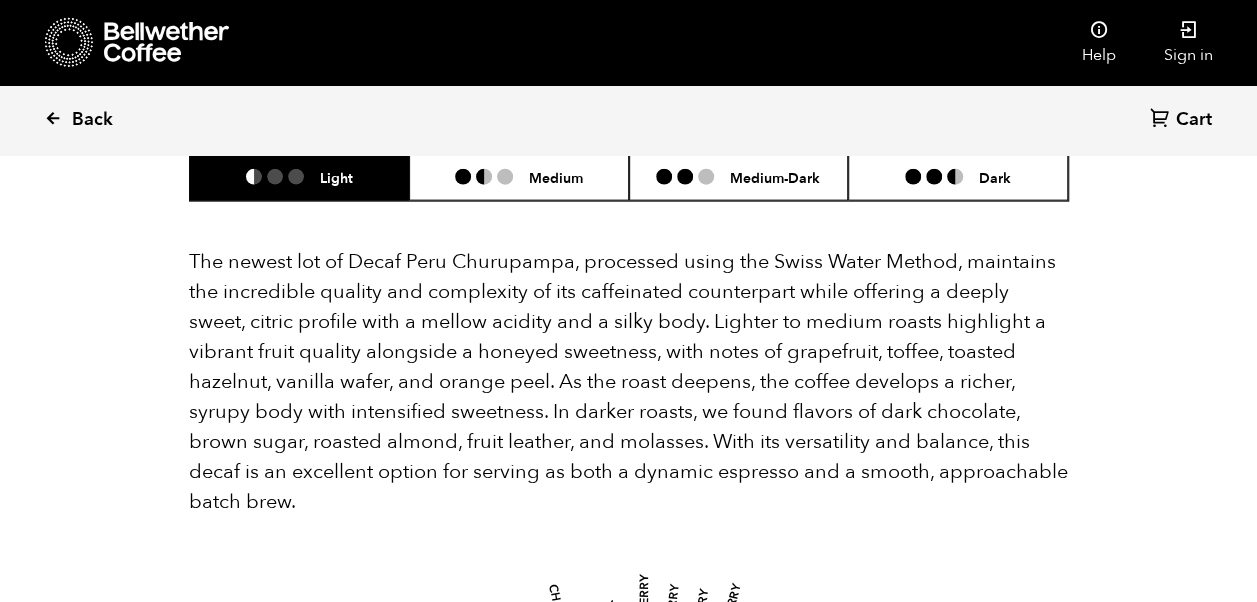 click at bounding box center [53, 118] 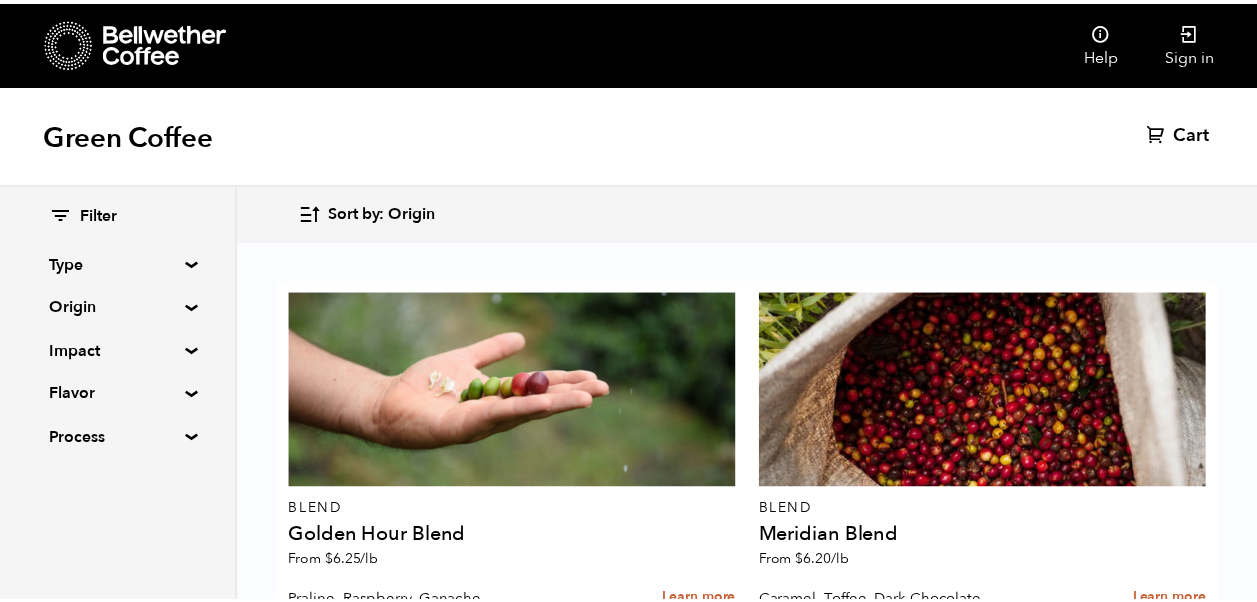 scroll, scrollTop: 0, scrollLeft: 0, axis: both 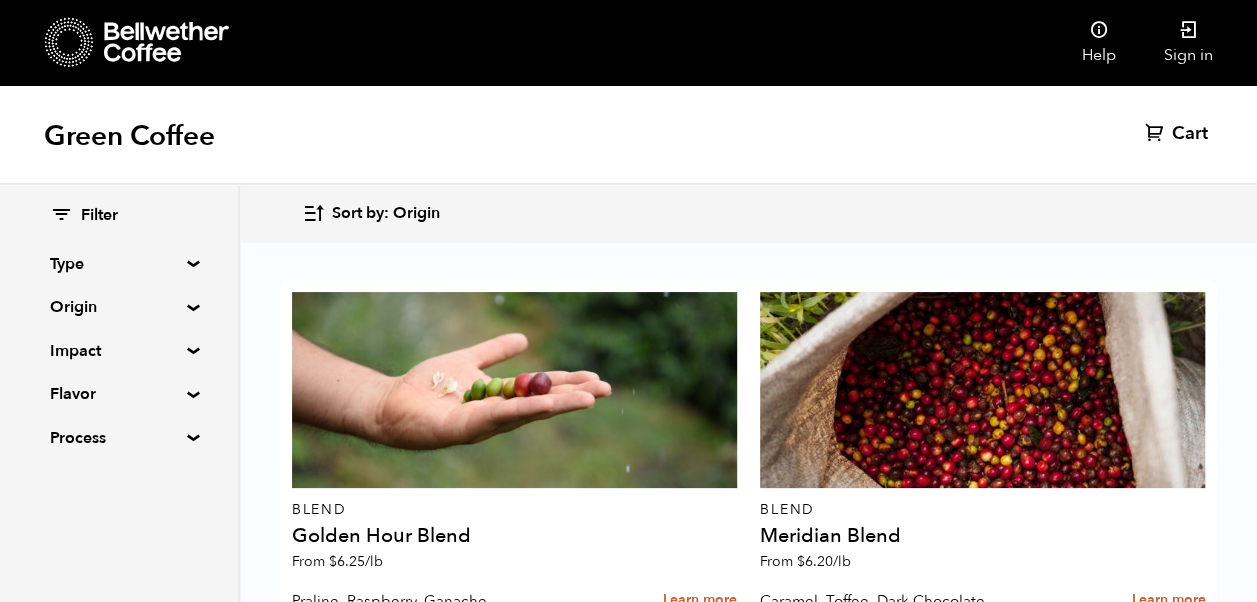 click on "Origin" at bounding box center (119, 307) 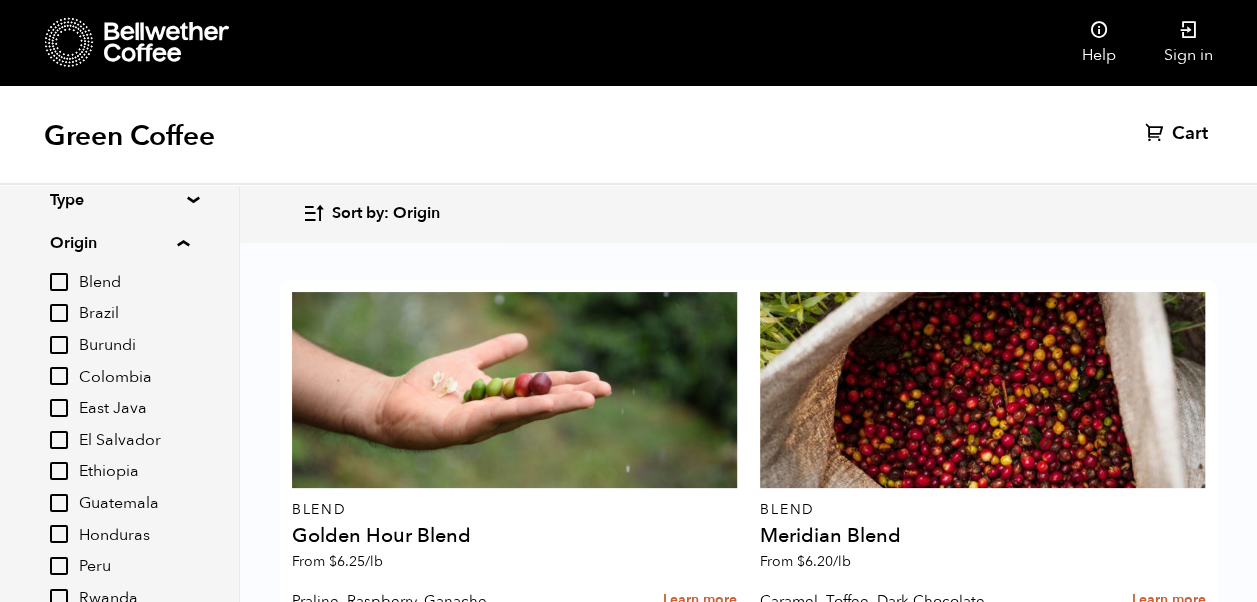 scroll, scrollTop: 62, scrollLeft: 0, axis: vertical 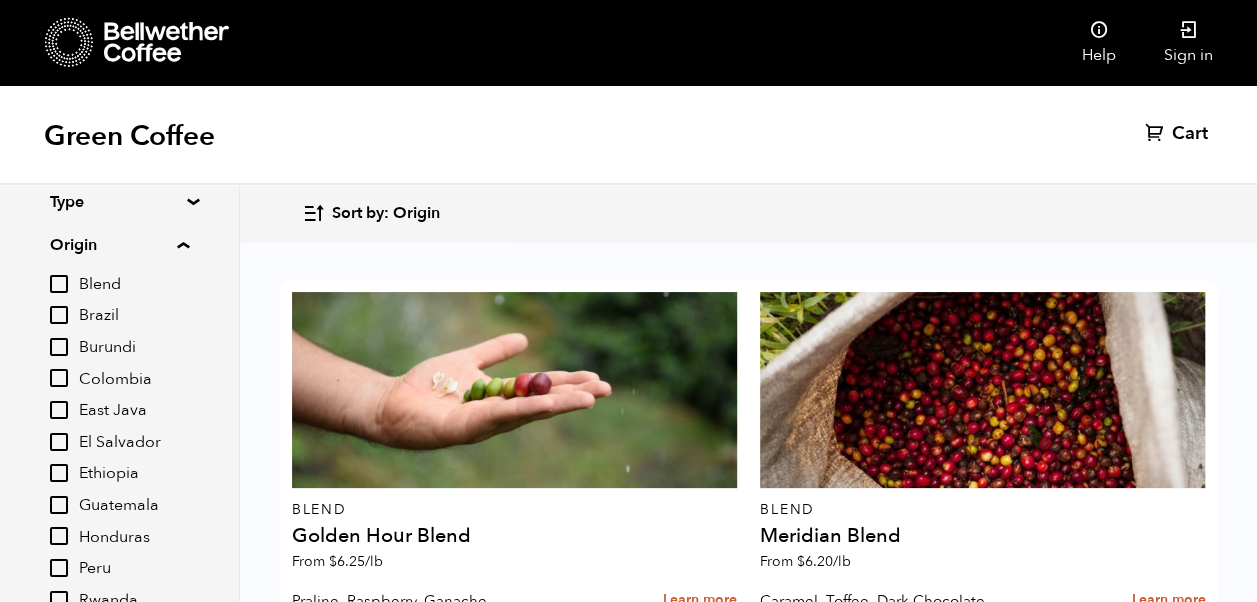 click on "Guatemala" at bounding box center (59, 505) 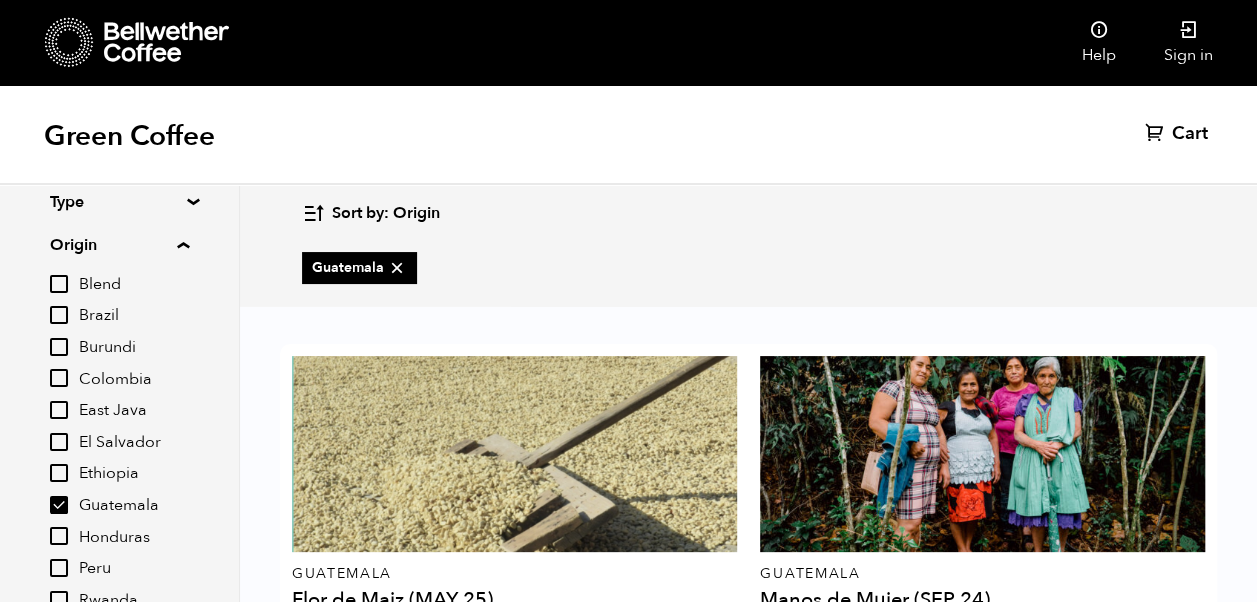 click on "Sort by: Origin
Sort by: Origin
Sort by: Most recent
Sort by: Name
Sort by: Price (high to low)
Sort by: Price (low to high)
Sort by: Past purchases
Sort by: Bestsellers
Sort by: Low stock
Filter and sort
Filter and sort
Sort by: Origin
Sort by: Most recent
Sort by: Name
Sort by: Price (high to low)
Sort by: Price (low to high)
Sort by: Past purchases
Sort by: Bestsellers
Sort by: Low stock
Filter   Type       Blend   Single Origin   Decaf   Seasonal   Year Round Origin       Blend   Brazil   Burundi   Colombia   East Java   El Salvador   Ethiopia" at bounding box center [628, 245] 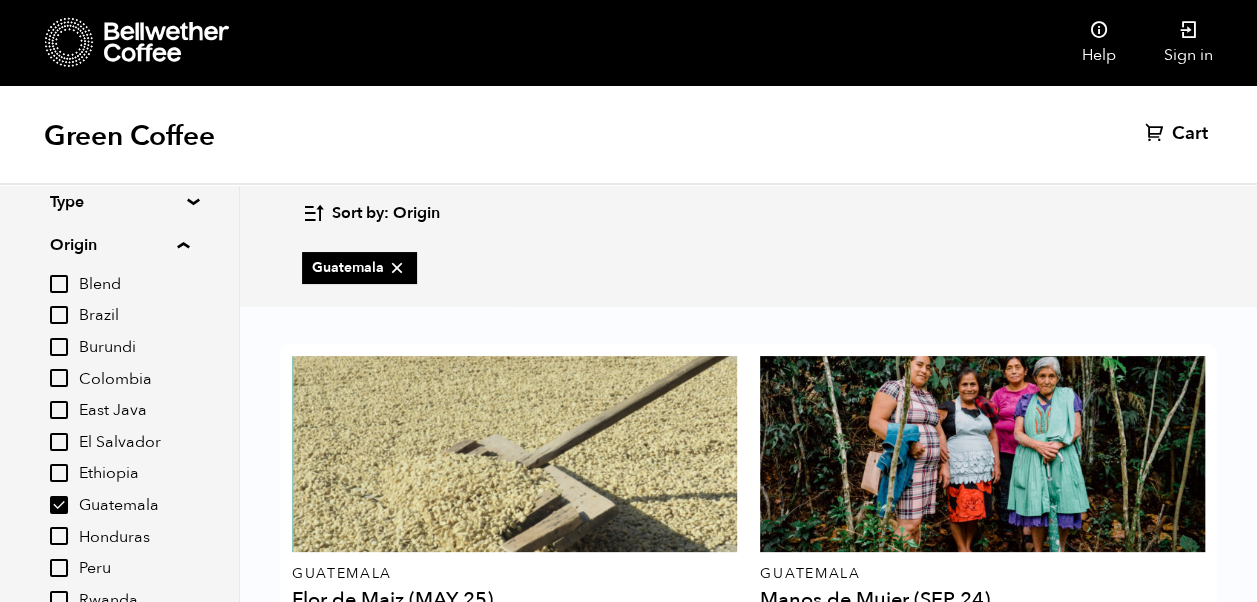 scroll, scrollTop: 205, scrollLeft: 0, axis: vertical 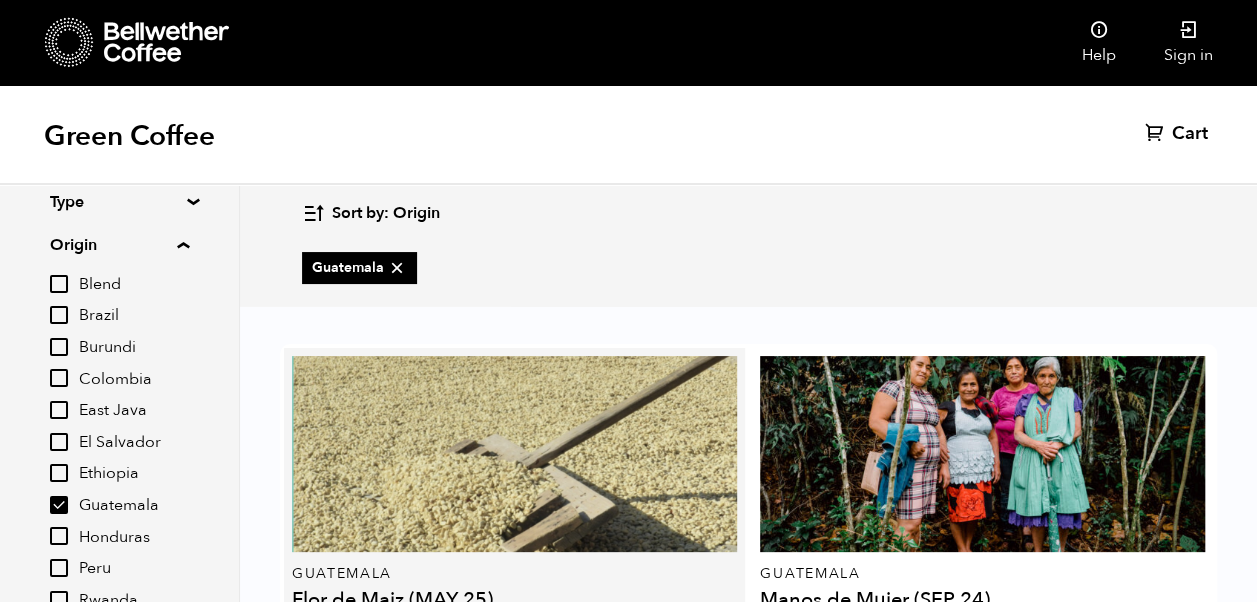drag, startPoint x: 520, startPoint y: 460, endPoint x: 295, endPoint y: 460, distance: 225 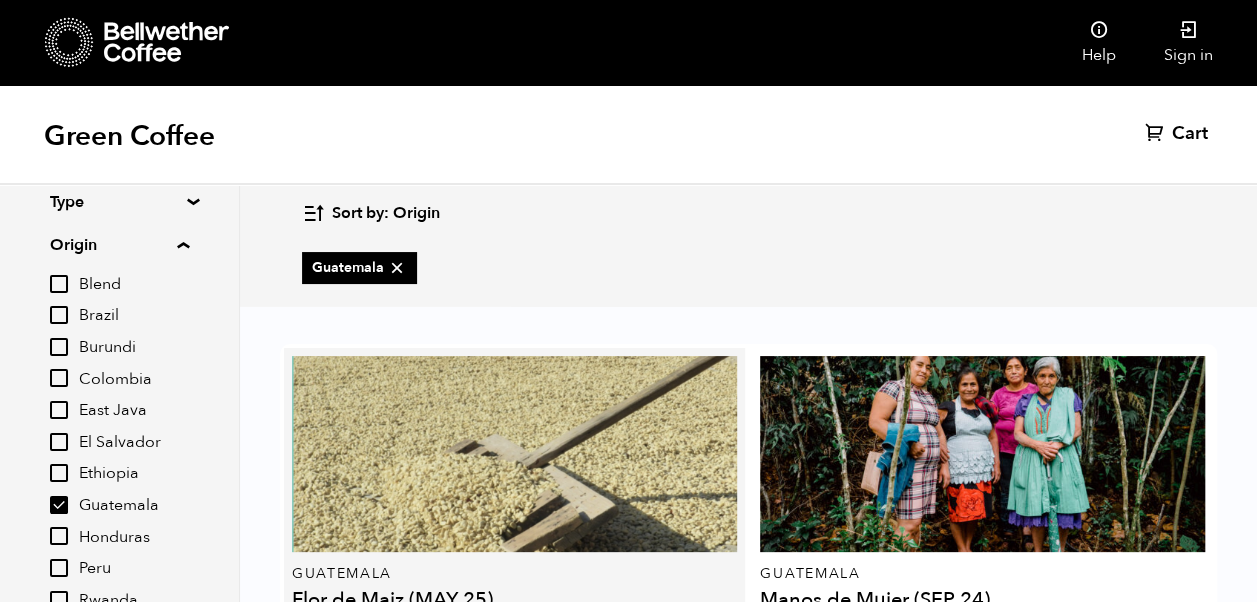 click on "Cocoa, Bosc Pear, Candied Pecan" at bounding box center (443, 665) 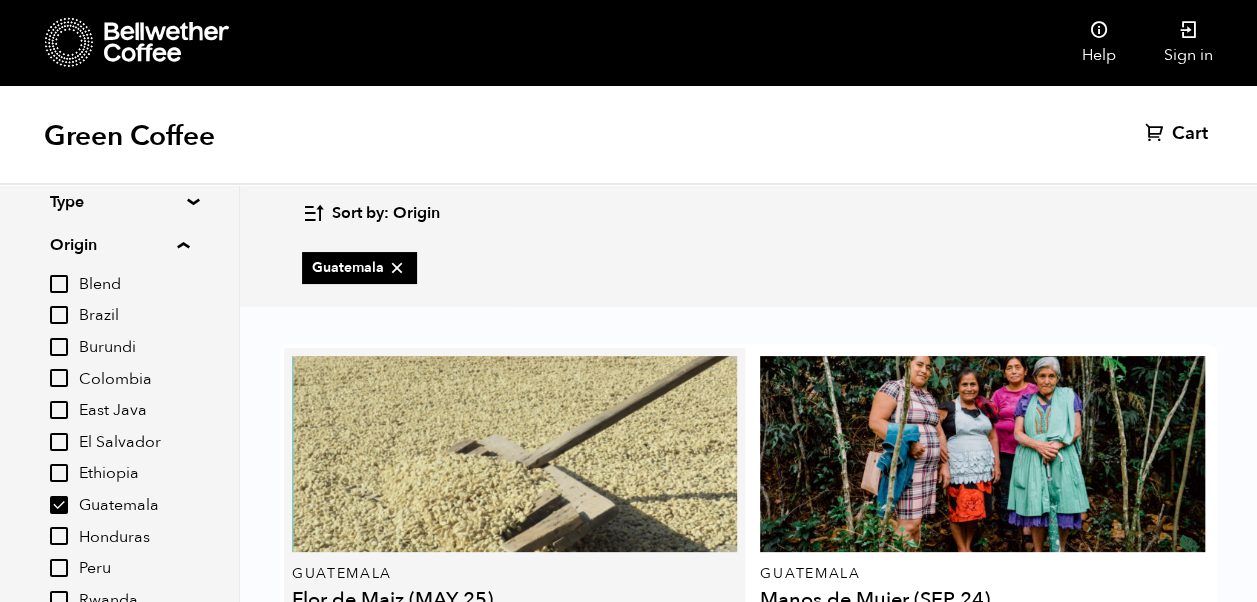 copy on "Cocoa, Bosc Pear, Candied Pecan" 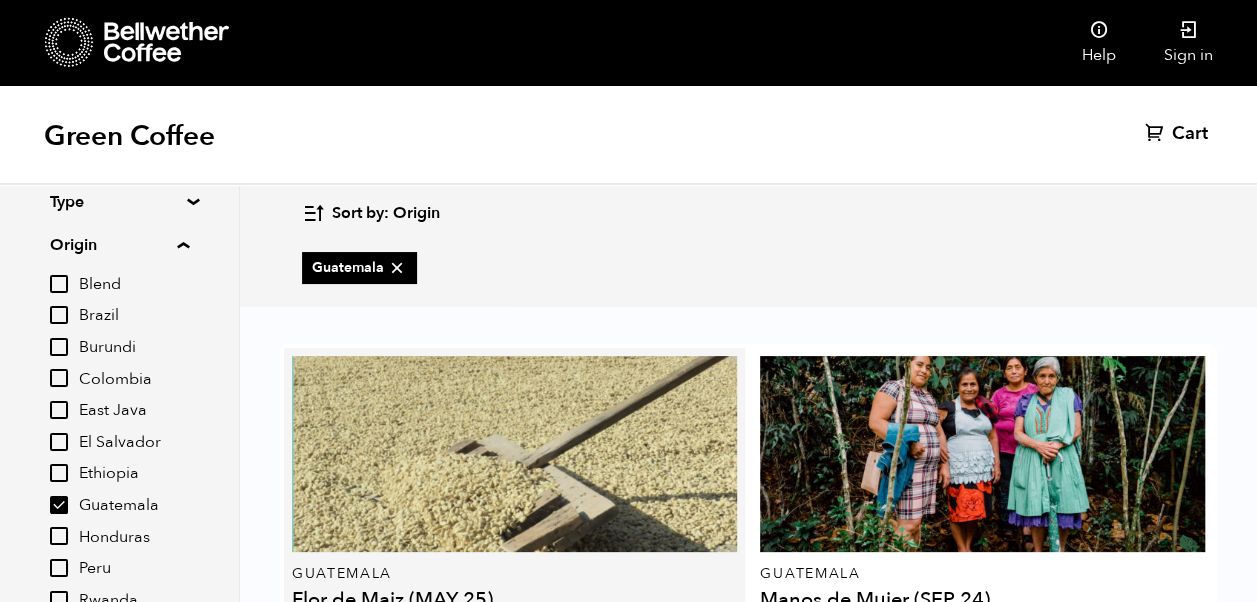click on "Learn more" at bounding box center [700, 664] 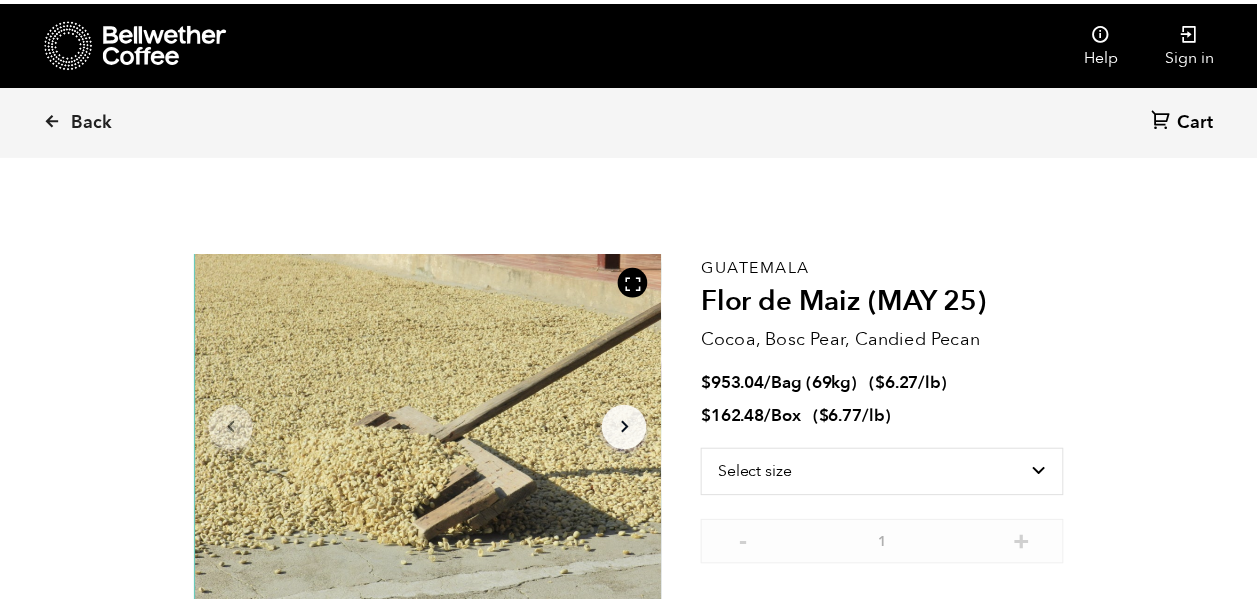 scroll, scrollTop: 0, scrollLeft: 0, axis: both 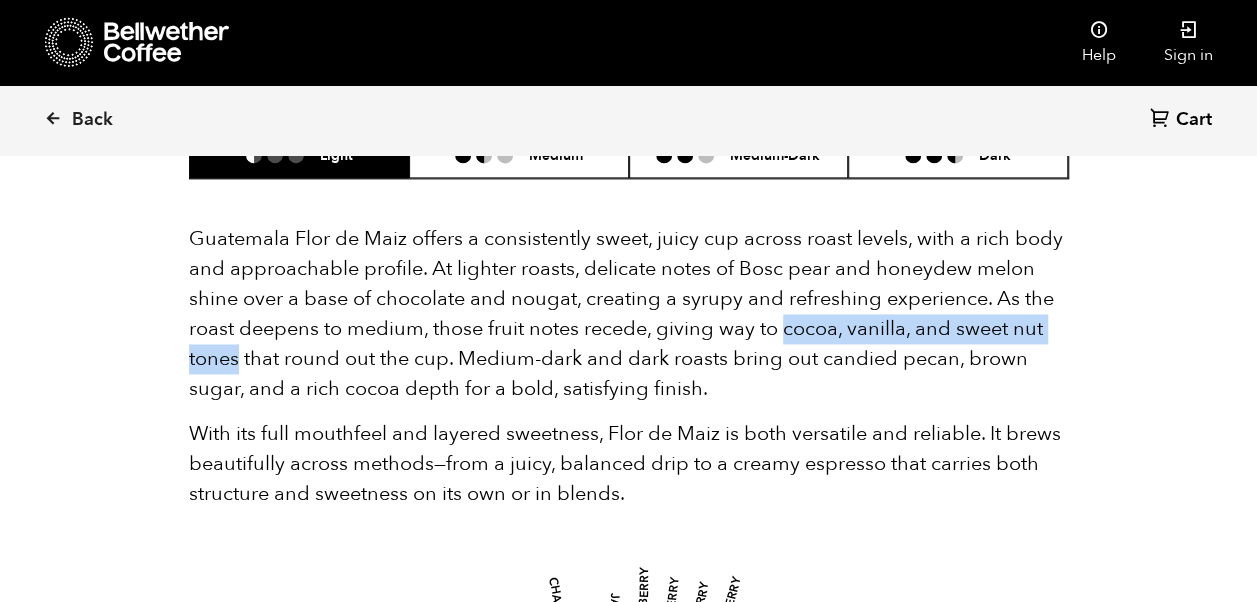 drag, startPoint x: 786, startPoint y: 330, endPoint x: 239, endPoint y: 364, distance: 548.05566 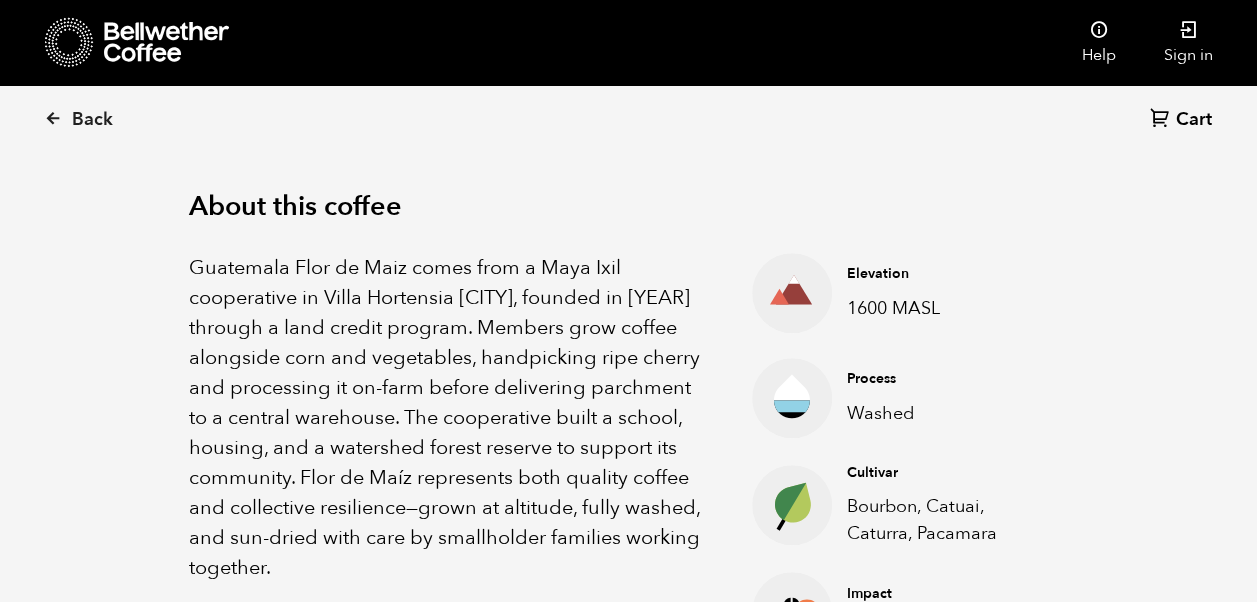 scroll, scrollTop: 616, scrollLeft: 0, axis: vertical 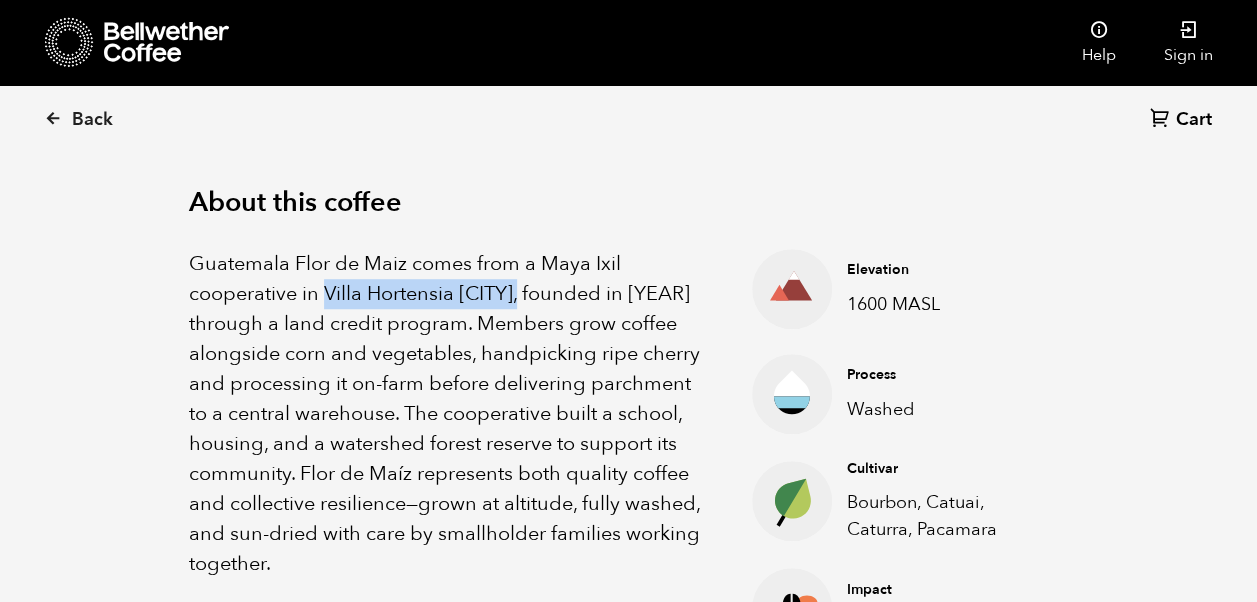 drag, startPoint x: 323, startPoint y: 293, endPoint x: 528, endPoint y: 296, distance: 205.02196 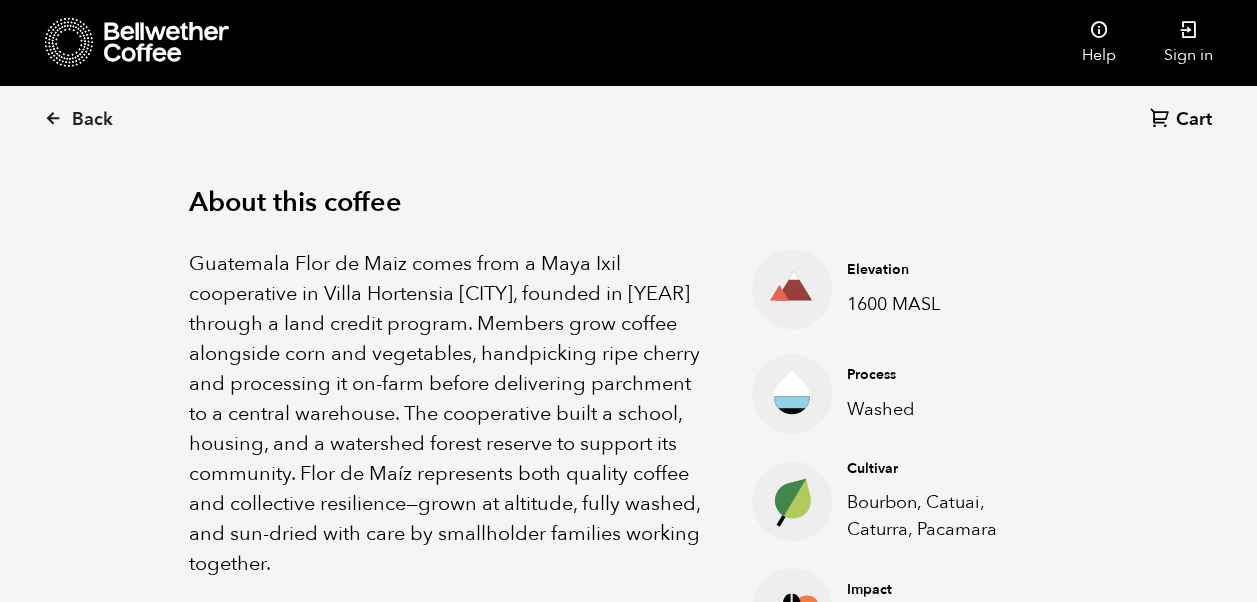 click on "About this coffee
Guatemala Flor de Maiz comes from a Maya Ixil cooperative in Villa Hortensia Antigua, founded in 2002 through a land credit program. Members grow coffee alongside corn and vegetables, handpicking ripe cherry and processing it on-farm before delivering parchment to a central warehouse. The cooperative built a school, housing, and a watershed forest reserve to support its community. Flor de Maíz represents both quality coffee and collective resilience—grown at altitude, fully washed, and sun-dried with care by smallholder families working together.           Elevation   1600 MASL           Process   Washed           Cultivar   Bourbon, Catuai, Caturra, Pacamara                 Impact   Fair Trade, Organic" at bounding box center (628, 418) 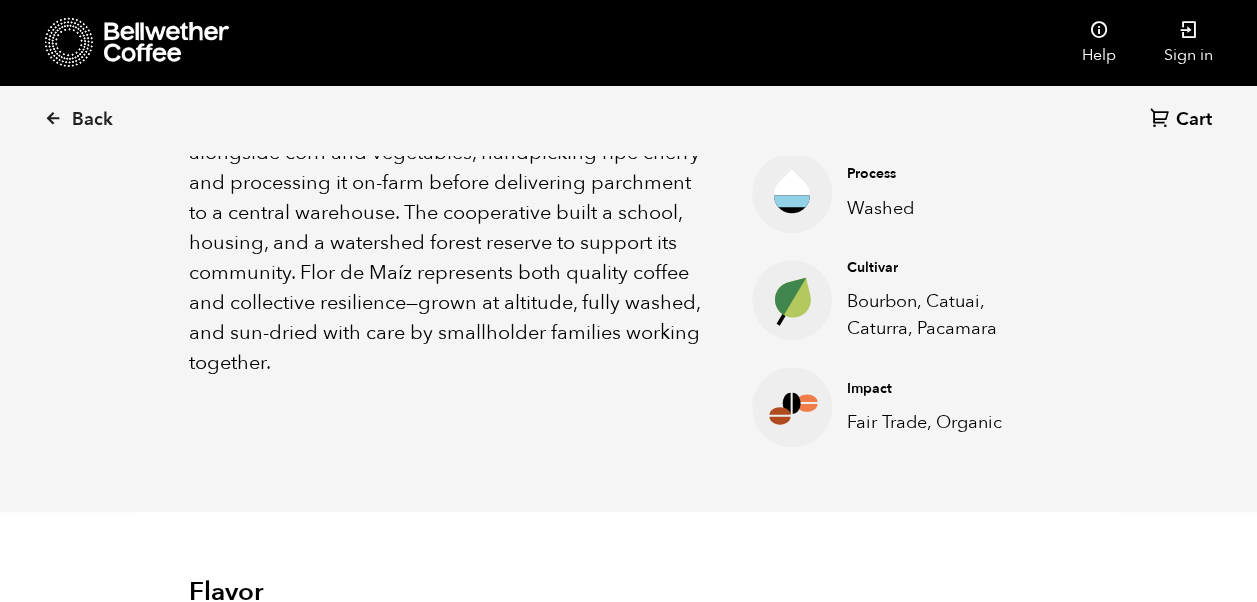 scroll, scrollTop: 816, scrollLeft: 0, axis: vertical 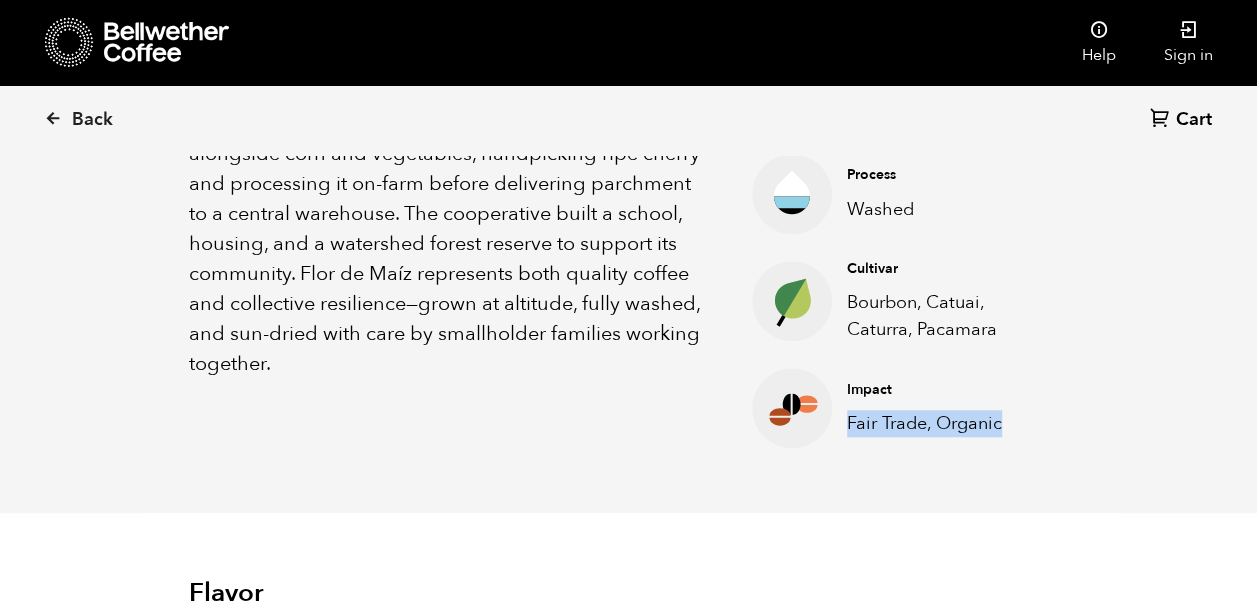 drag, startPoint x: 1006, startPoint y: 424, endPoint x: 848, endPoint y: 428, distance: 158.05063 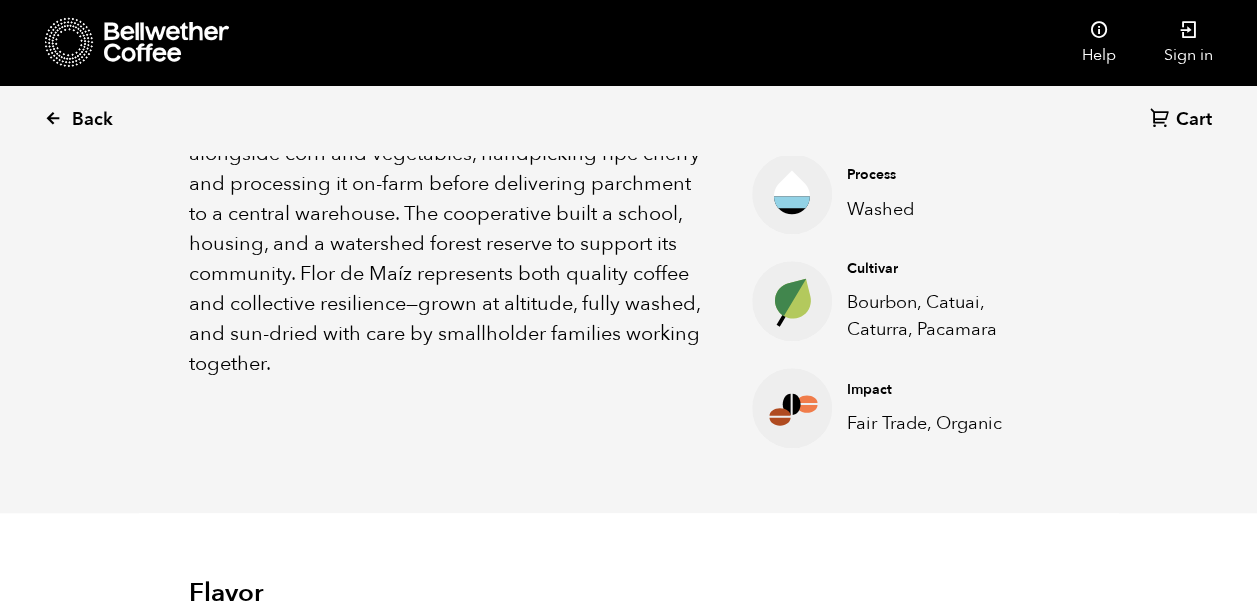 click at bounding box center (53, 118) 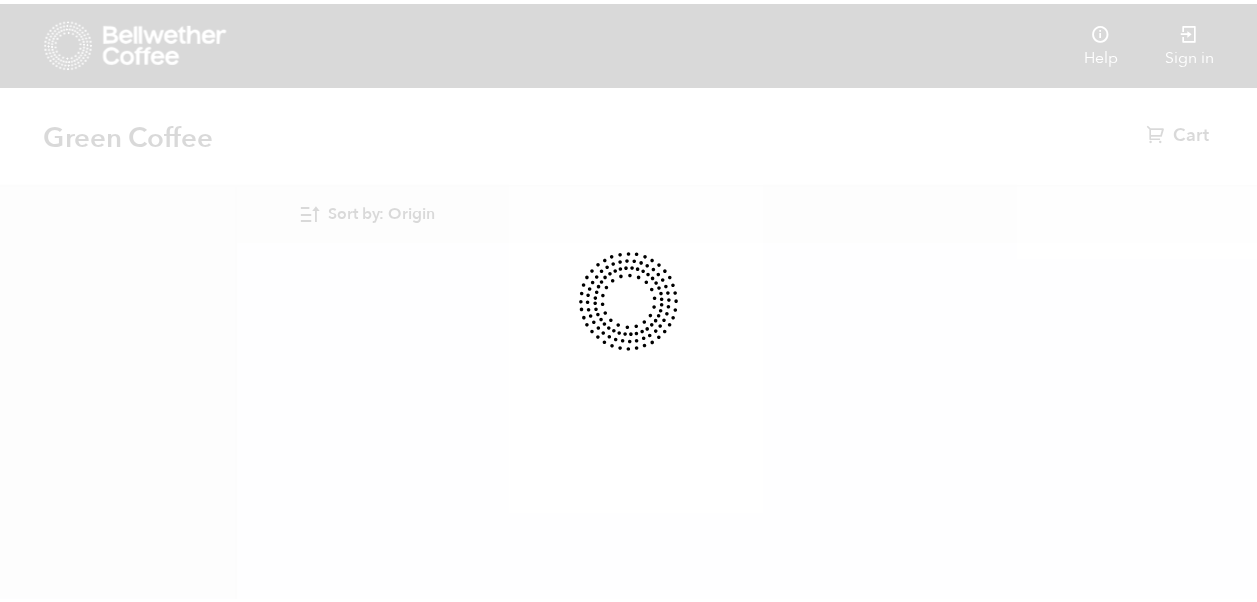scroll, scrollTop: 0, scrollLeft: 0, axis: both 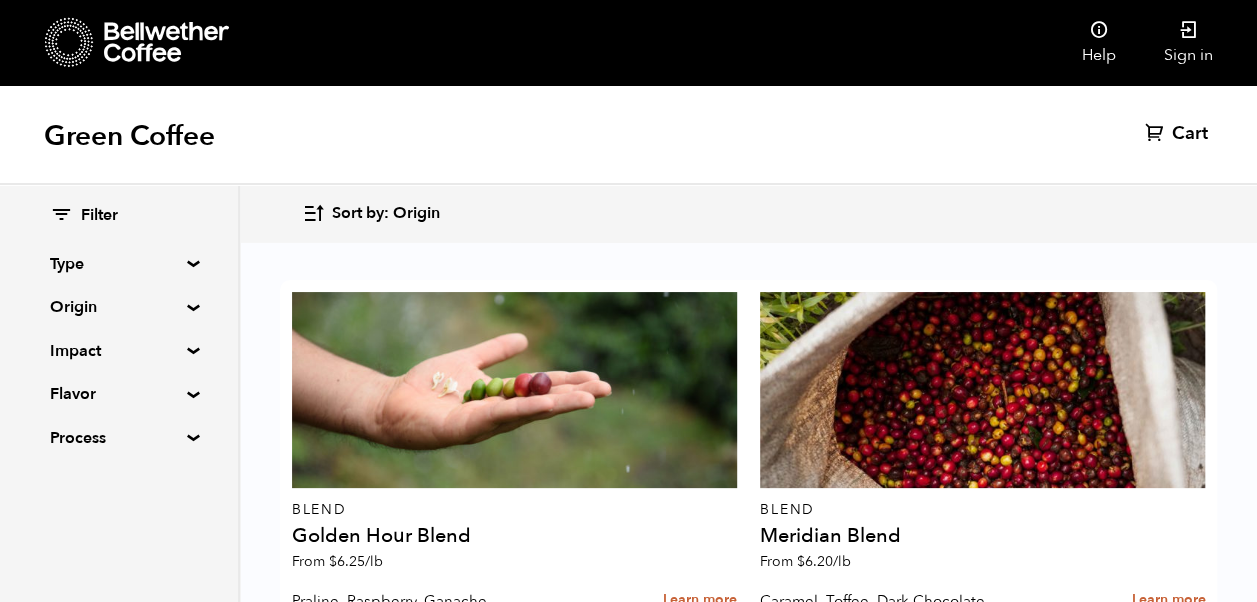 click on "Origin" at bounding box center [119, 307] 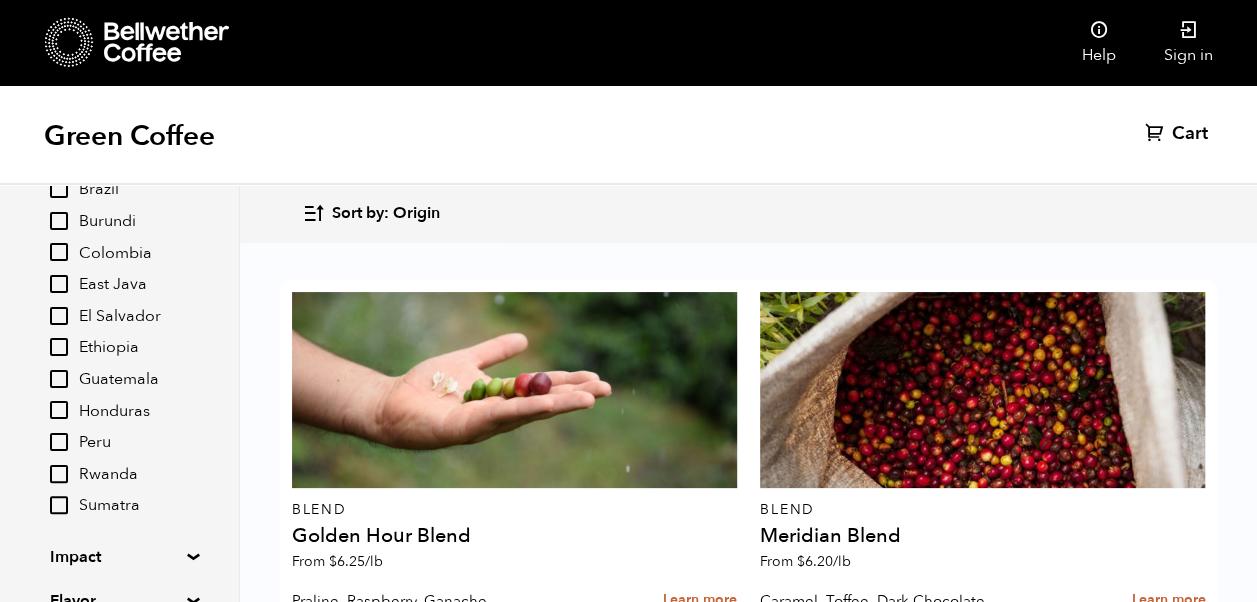scroll, scrollTop: 190, scrollLeft: 0, axis: vertical 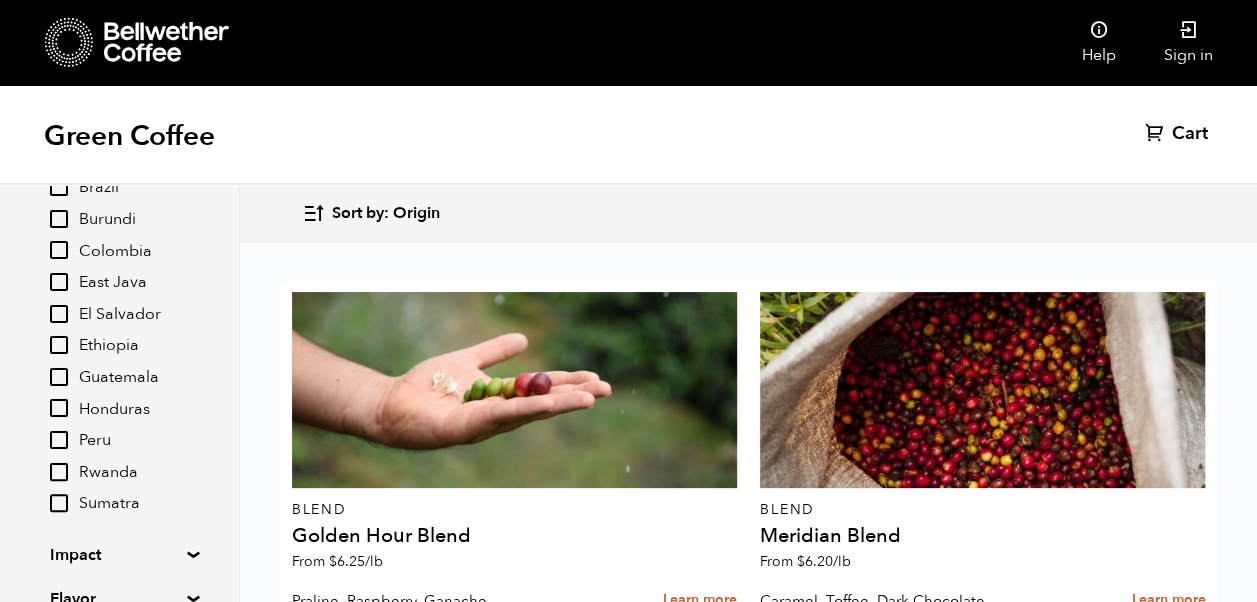 click on "Sumatra" at bounding box center [59, 503] 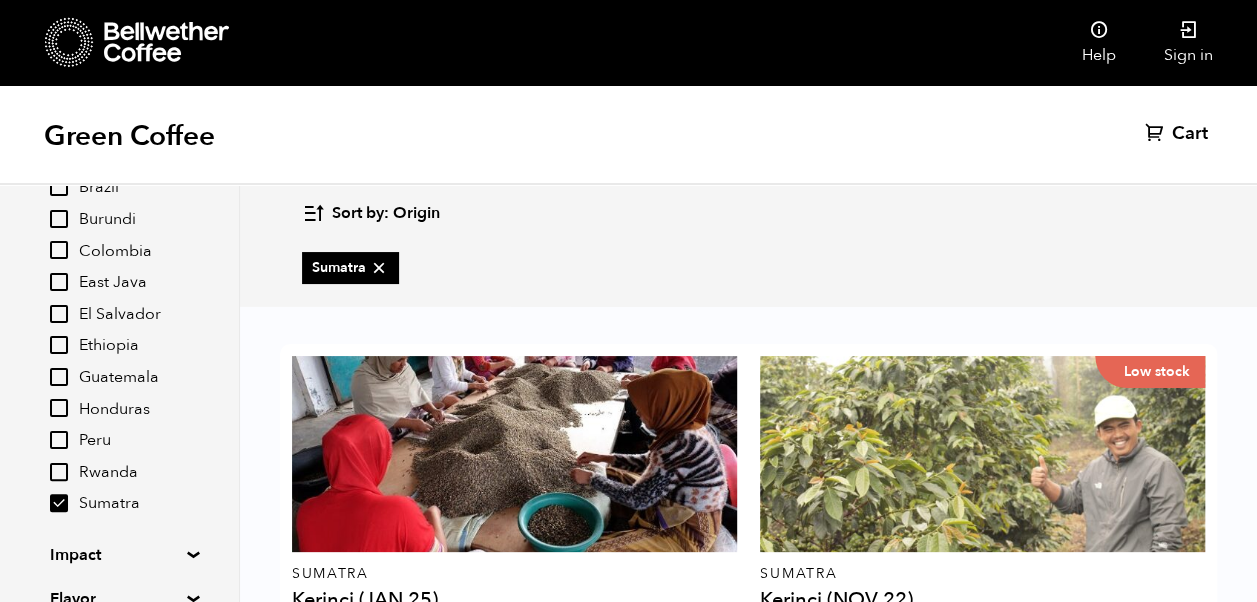scroll, scrollTop: 145, scrollLeft: 0, axis: vertical 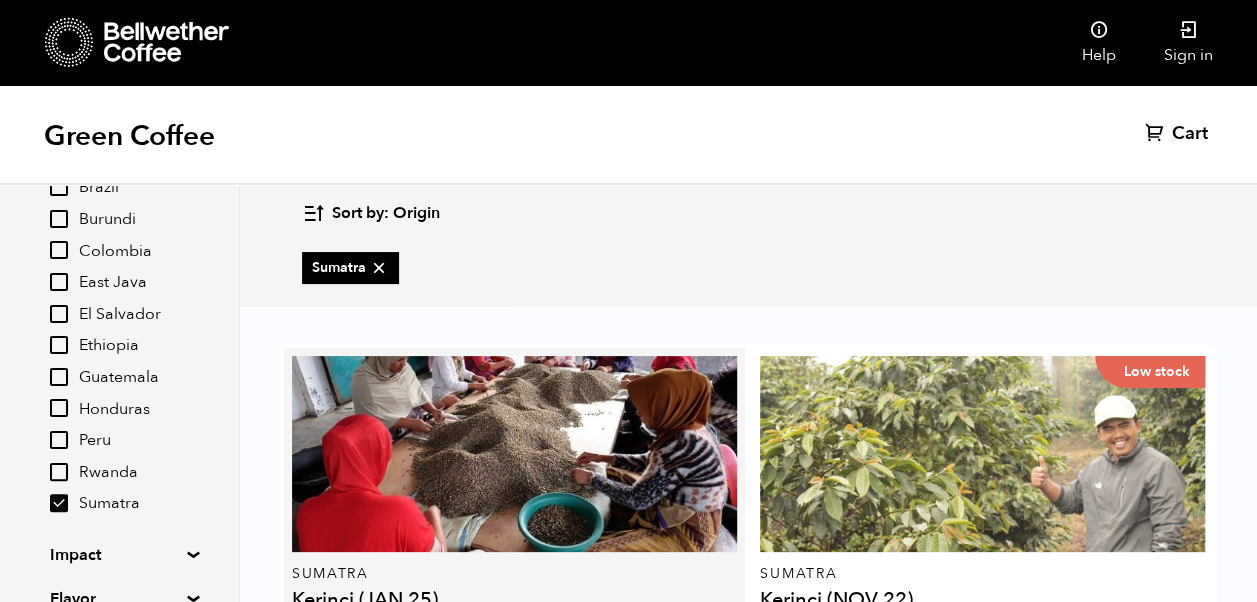 click on "Learn more" at bounding box center (700, 664) 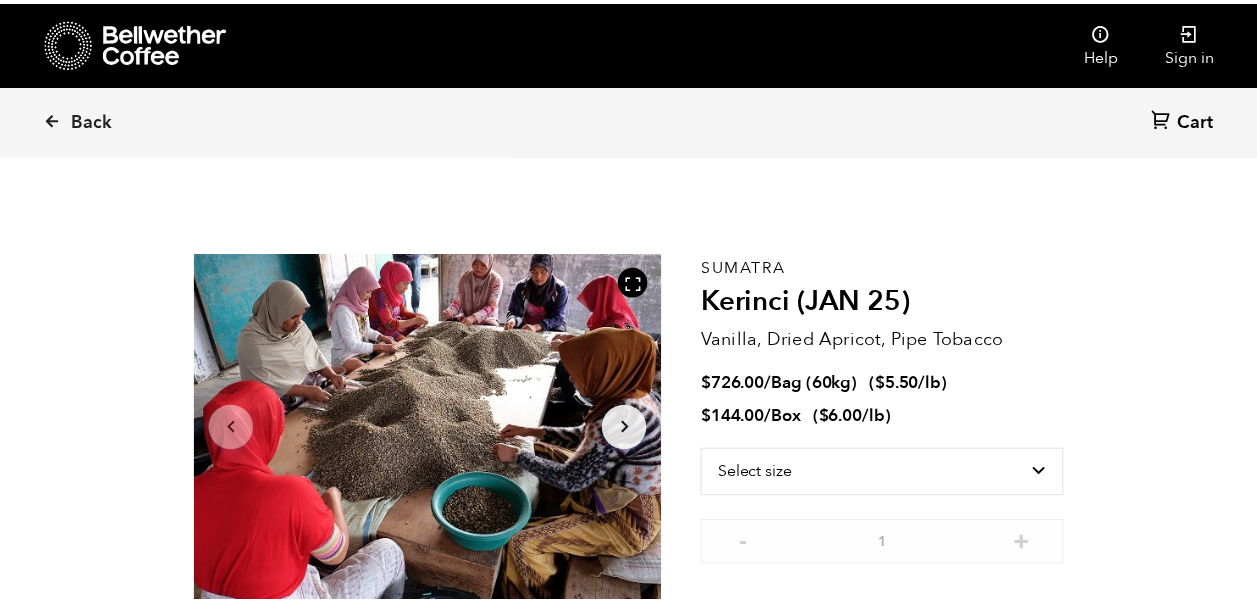 scroll, scrollTop: 0, scrollLeft: 0, axis: both 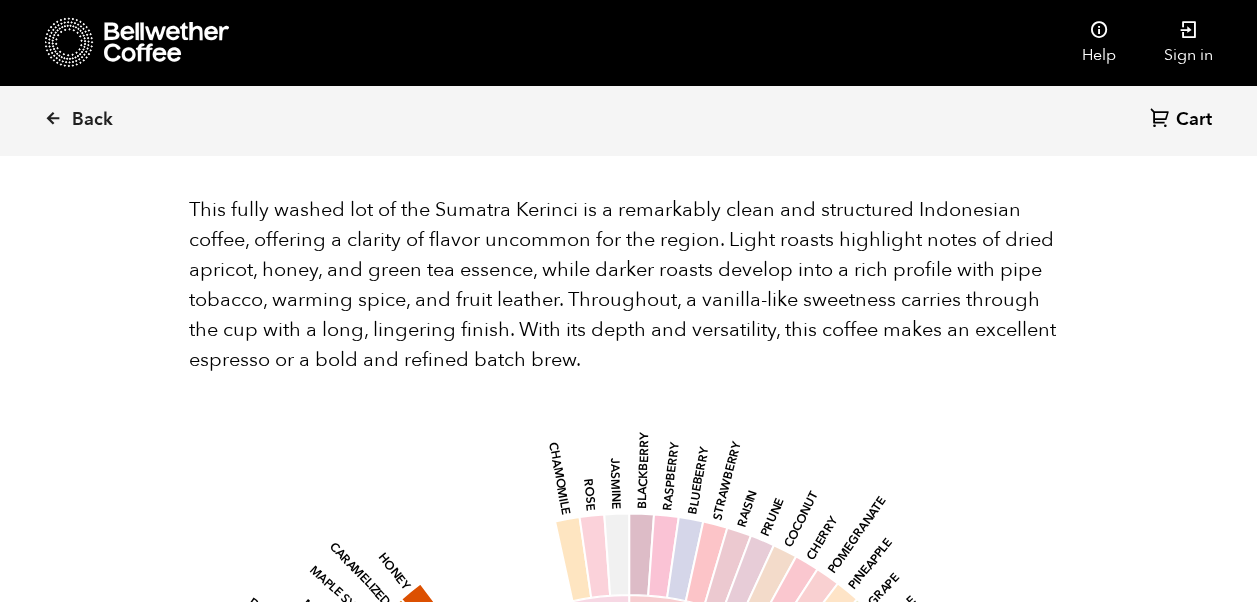click on "This fully washed lot of the Sumatra Kerinci is a remarkably clean and structured Indonesian coffee, offering a clarity of flavor uncommon for the region. Light roasts highlight notes of dried apricot, honey, and green tea essence, while darker roasts develop into a rich profile with pipe tobacco, warming spice, and fruit leather. Throughout, a vanilla-like sweetness carries through the cup with a long, lingering finish. With its depth and versatility, this coffee makes an excellent espresso or a bold and refined batch brew." at bounding box center [629, 285] 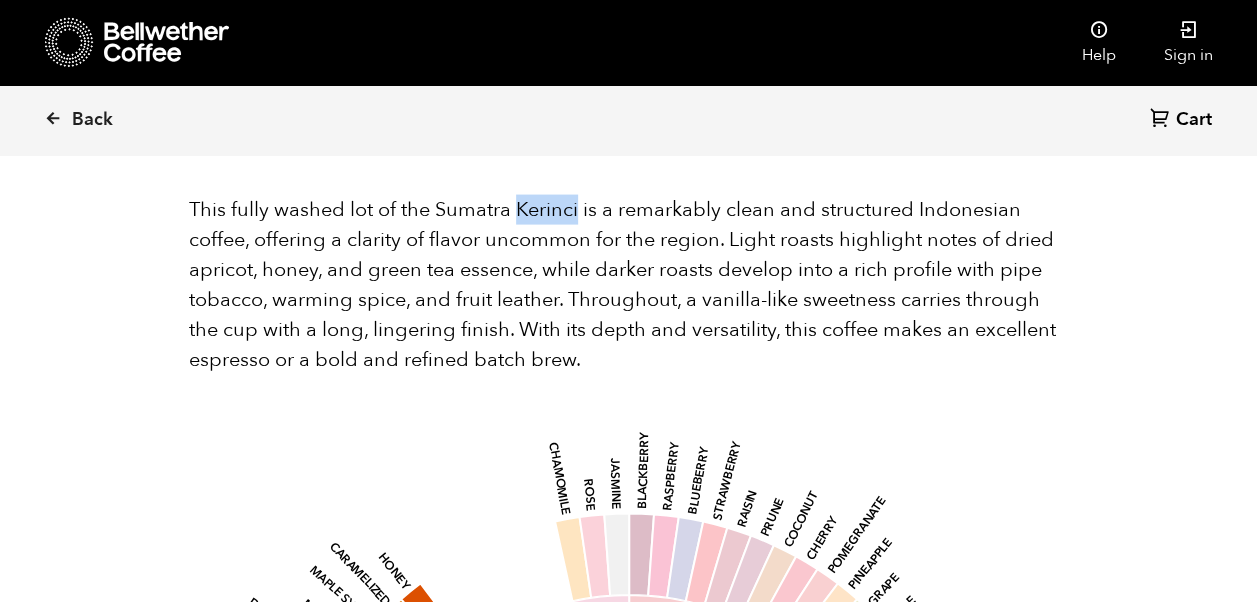 click on "This fully washed lot of the Sumatra Kerinci is a remarkably clean and structured Indonesian coffee, offering a clarity of flavor uncommon for the region. Light roasts highlight notes of dried apricot, honey, and green tea essence, while darker roasts develop into a rich profile with pipe tobacco, warming spice, and fruit leather. Throughout, a vanilla-like sweetness carries through the cup with a long, lingering finish. With its depth and versatility, this coffee makes an excellent espresso or a bold and refined batch brew." at bounding box center [629, 285] 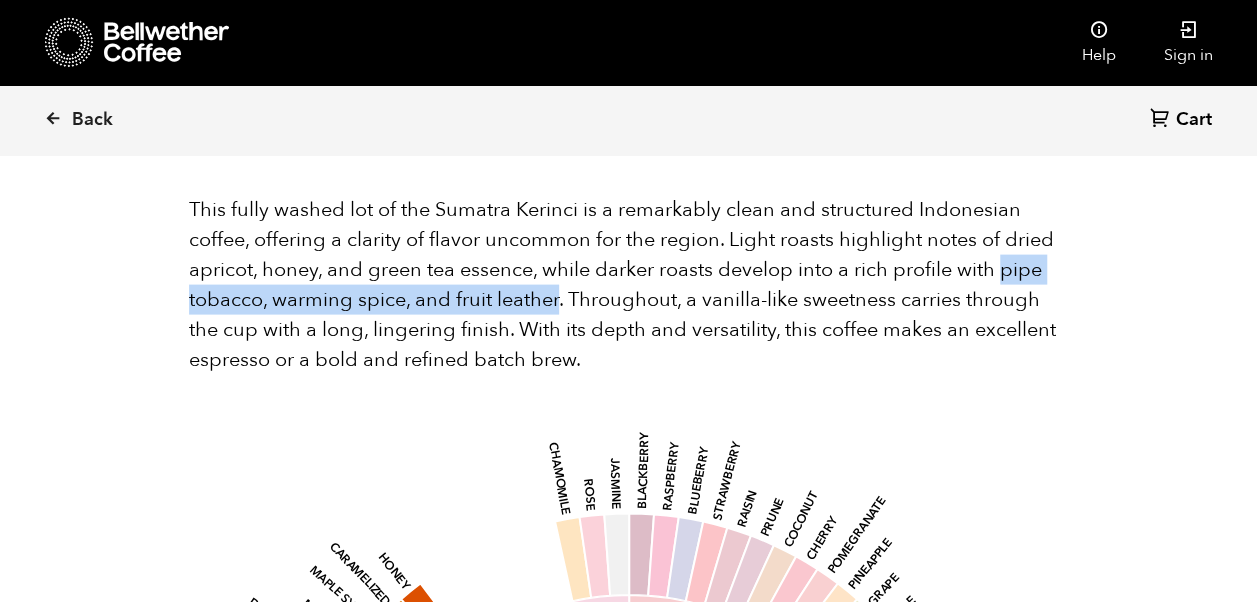 drag, startPoint x: 1002, startPoint y: 306, endPoint x: 558, endPoint y: 332, distance: 444.76062 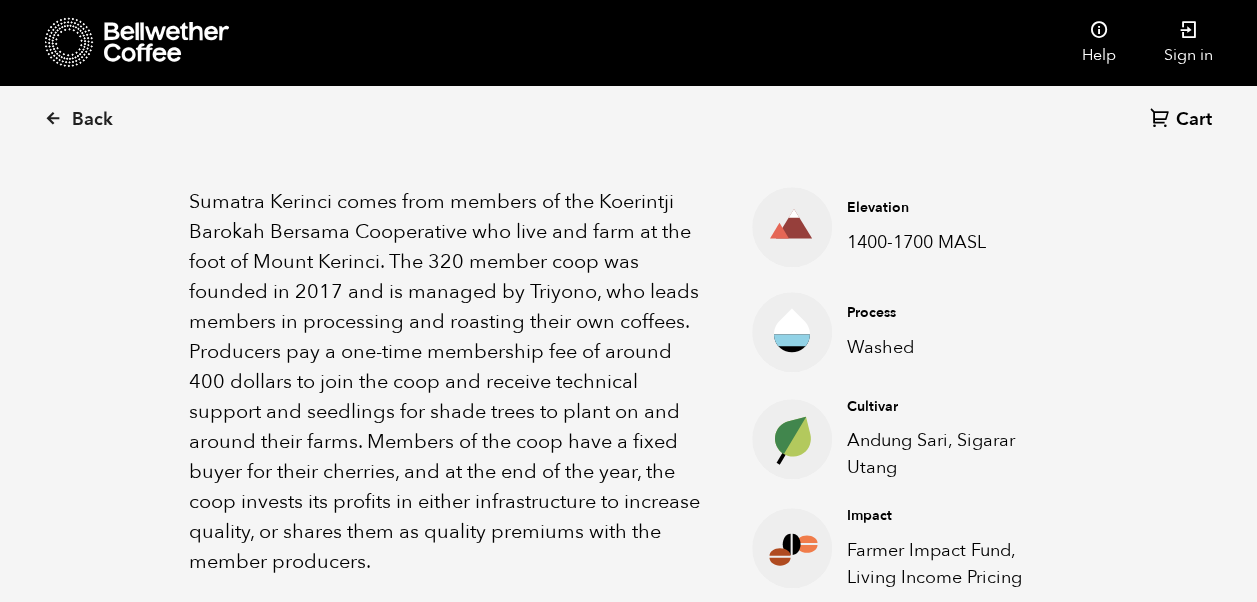 scroll, scrollTop: 680, scrollLeft: 0, axis: vertical 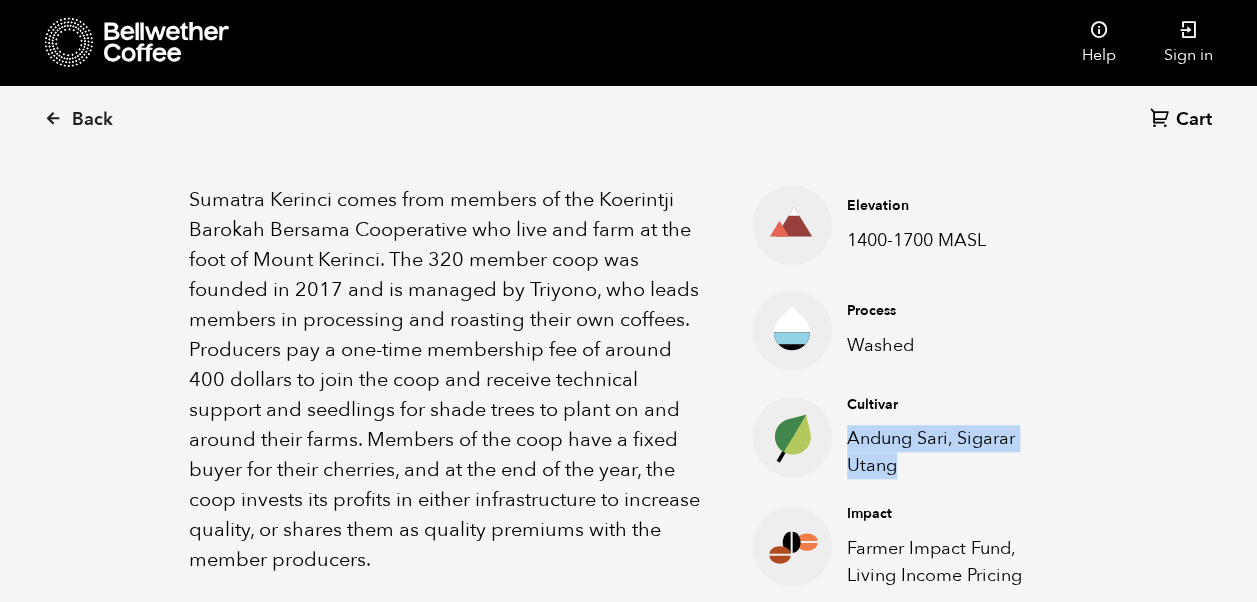 drag, startPoint x: 849, startPoint y: 438, endPoint x: 892, endPoint y: 469, distance: 53.009434 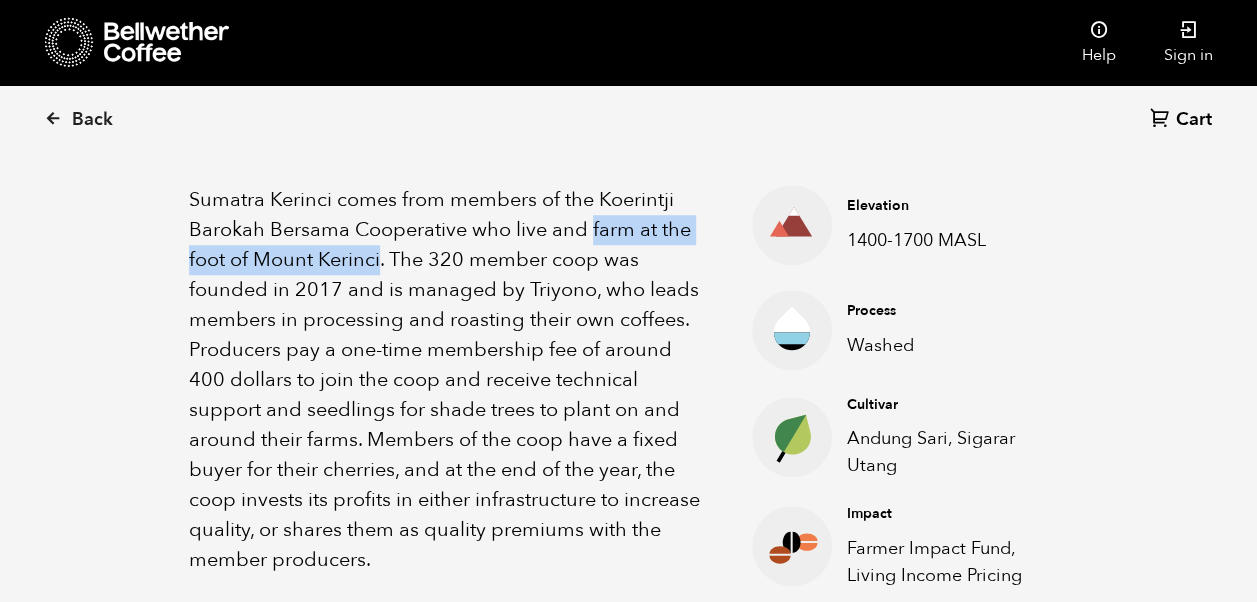 drag, startPoint x: 590, startPoint y: 230, endPoint x: 380, endPoint y: 254, distance: 211.36697 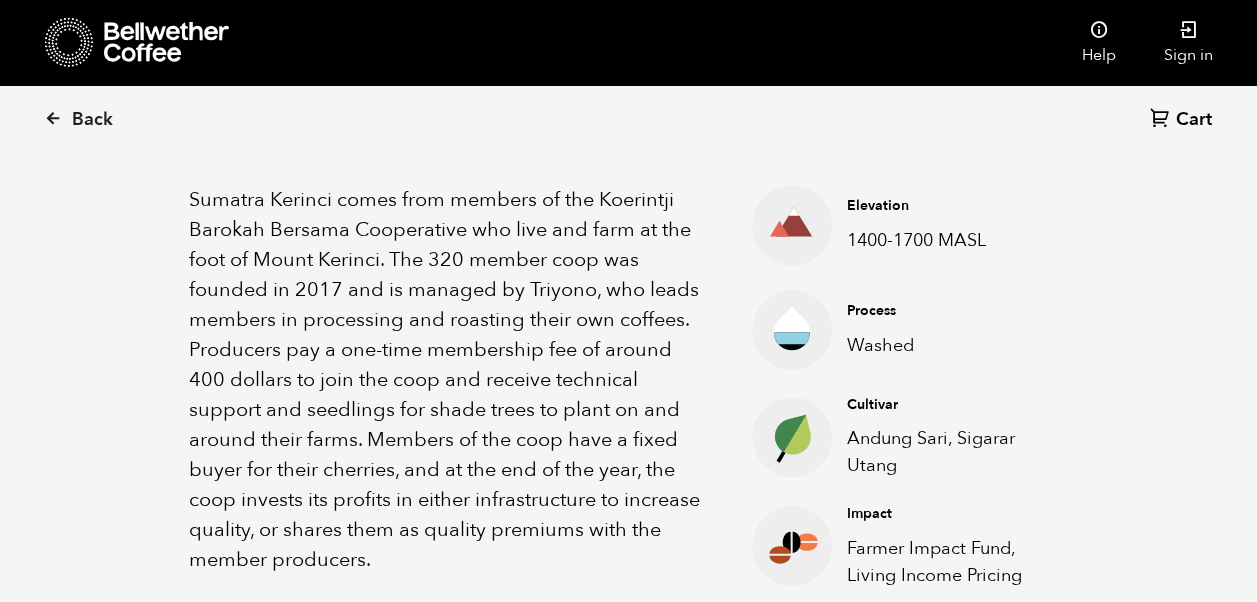 click on "About this coffee
Sumatra Kerinci comes from members of the Koerintji Barokah Bersama Cooperative who live and farm at the foot of Mount Kerinci. The 320 member coop was founded in 2017 and is managed by Triyono, who leads members in processing and roasting their own coffees. Producers pay a one-time membership fee of around 400 dollars to join the coop and receive technical support and seedlings for shade trees to plant on and around their farms. Members of the coop have a fixed buyer for their cherries, and at the end of the year, the coop invests its profits in either infrastructure to increase quality, or shares them as quality premiums with the member producers. Impact:  Living Income Pricing Farmer Impact Fund           Elevation   1400-1700 MASL           Process   Washed           Cultivar   Andung Sari, Sigarar Utang                 Impact   Farmer Impact Fund, Living Income Pricing" at bounding box center [628, 679] 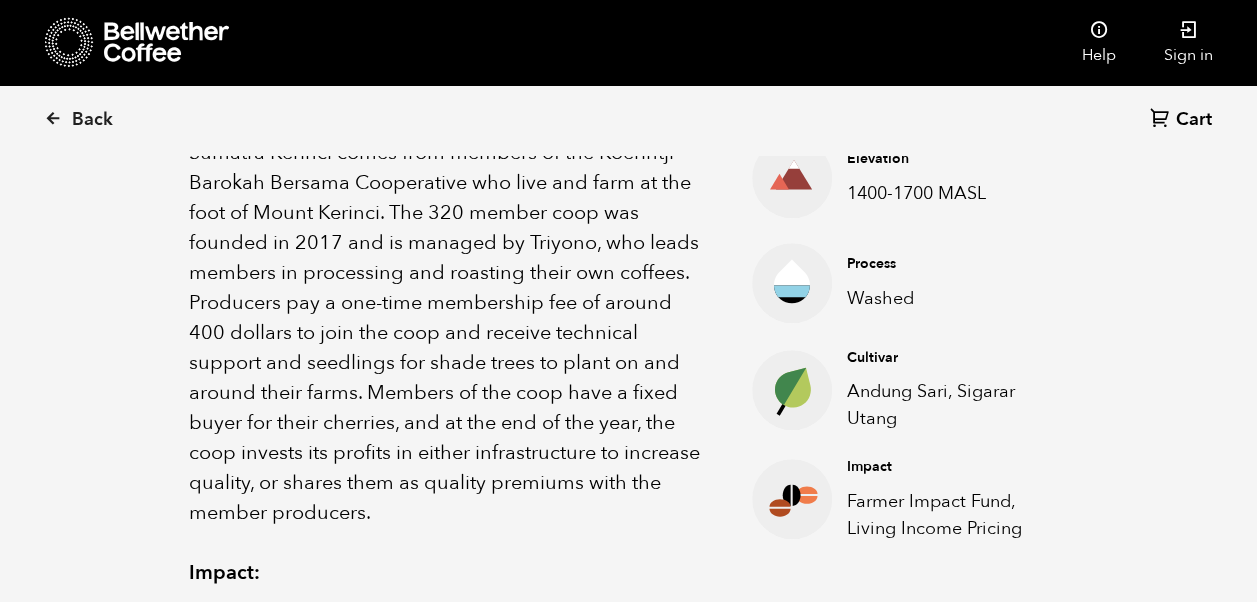scroll, scrollTop: 720, scrollLeft: 0, axis: vertical 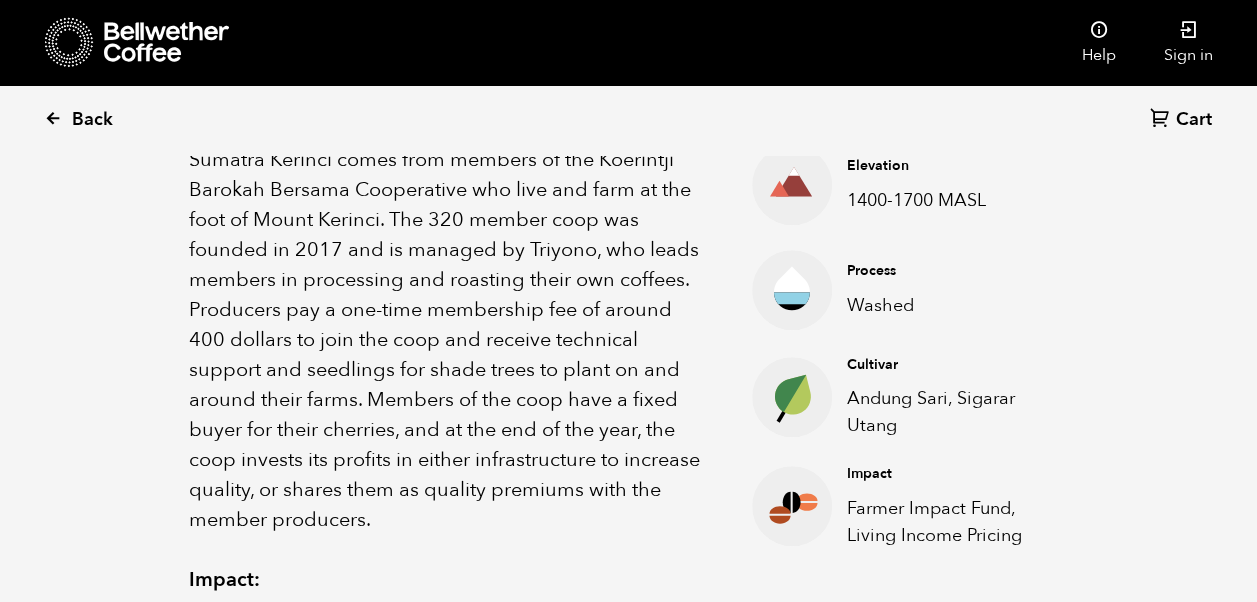 click at bounding box center [53, 118] 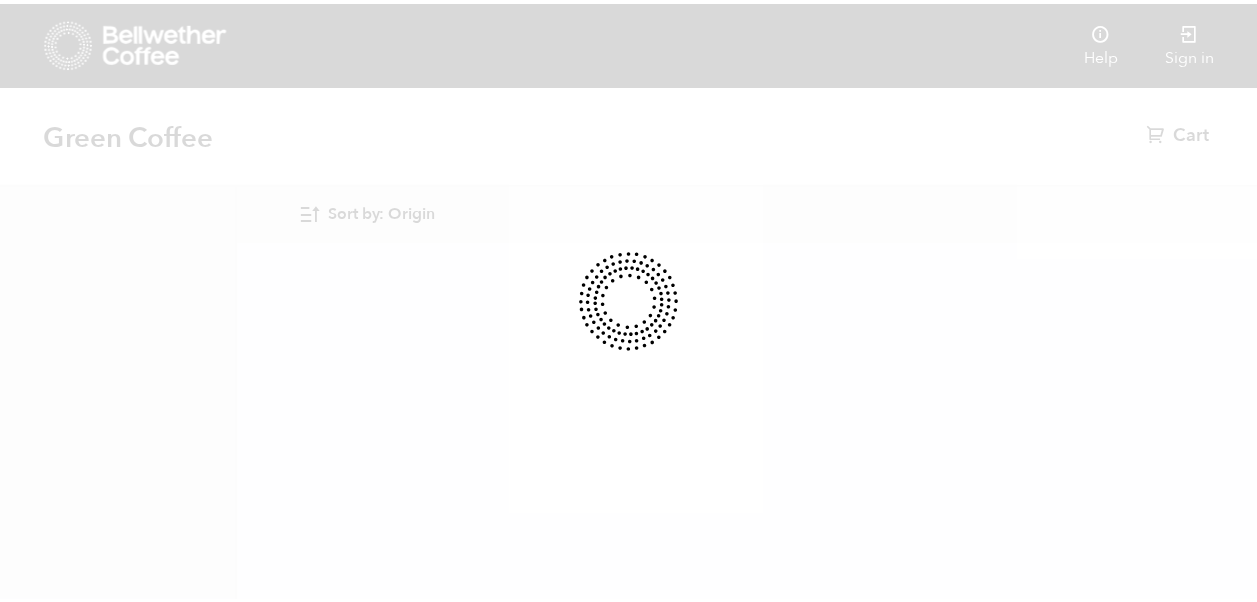 scroll, scrollTop: 0, scrollLeft: 0, axis: both 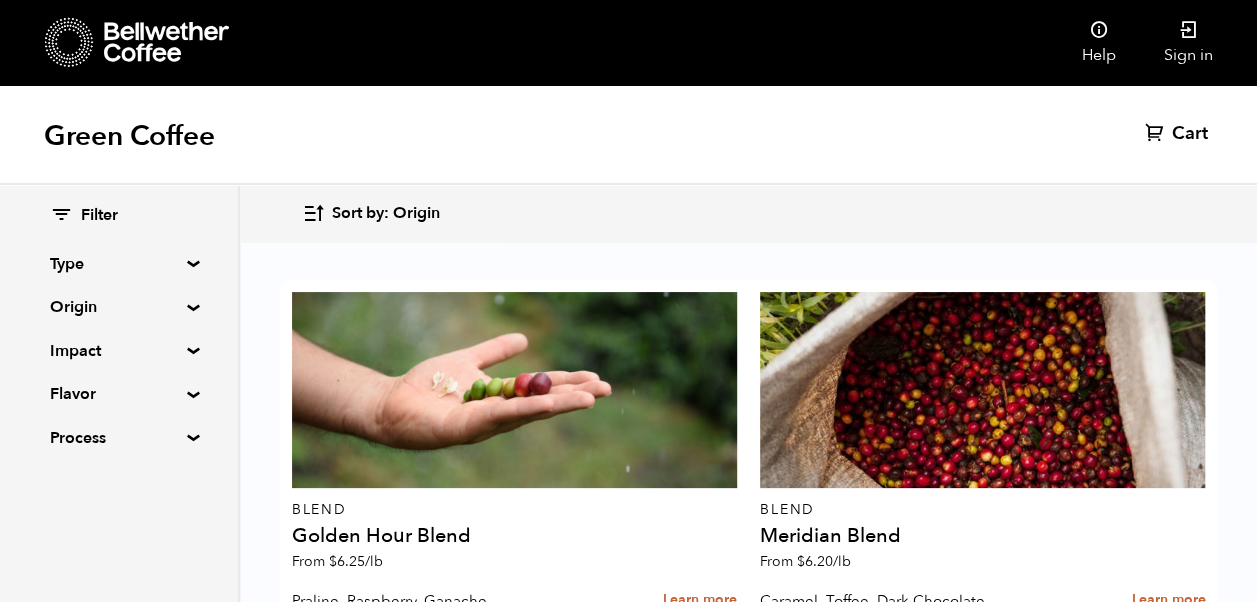 click on "Origin" at bounding box center (119, 307) 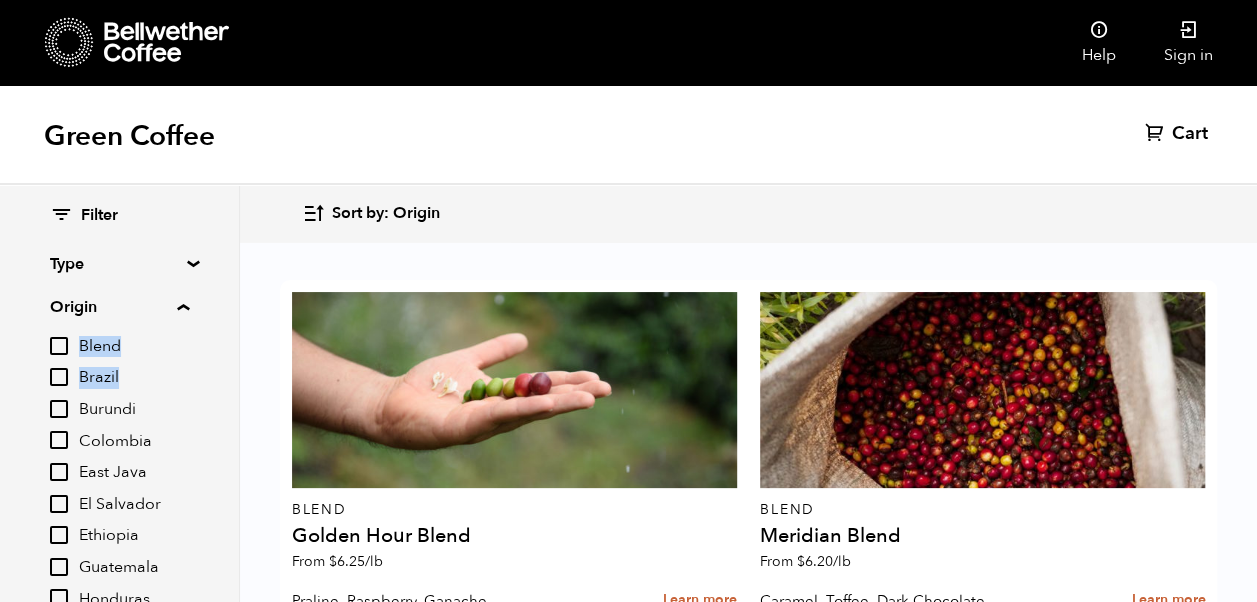 drag, startPoint x: 238, startPoint y: 312, endPoint x: 220, endPoint y: 378, distance: 68.41052 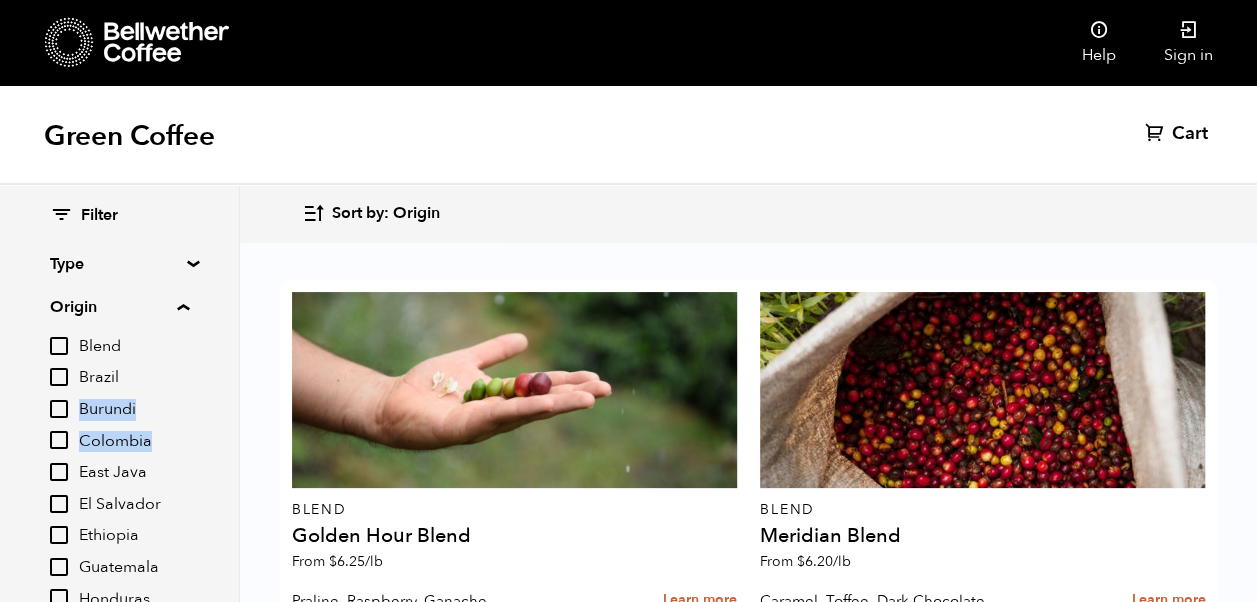 drag, startPoint x: 220, startPoint y: 378, endPoint x: 234, endPoint y: 384, distance: 15.231546 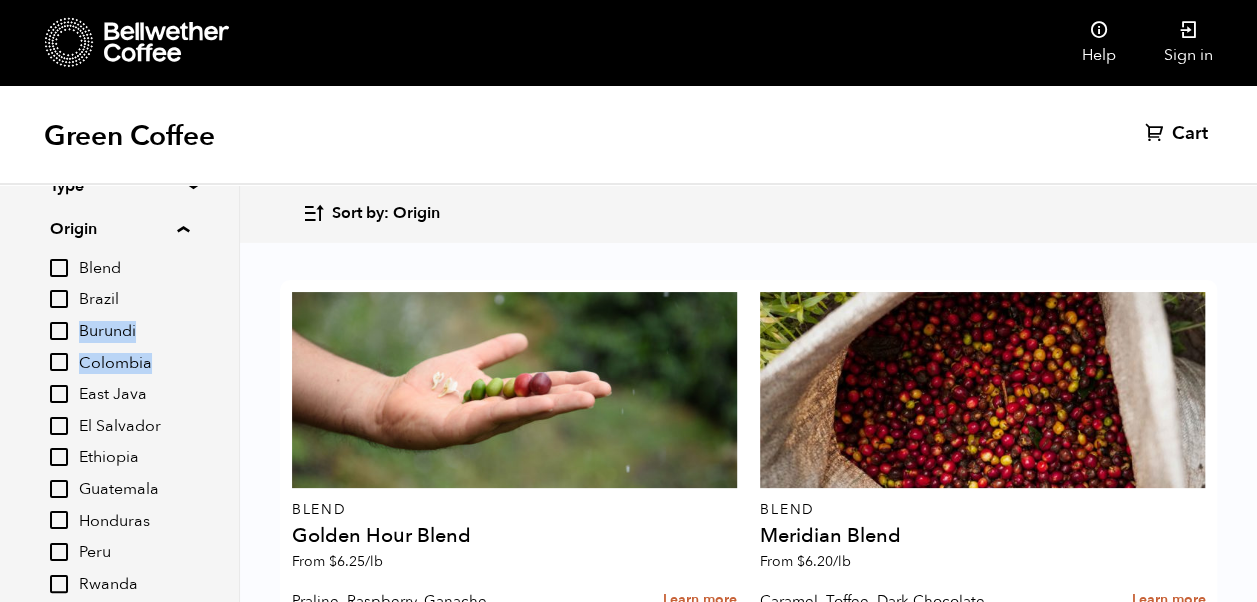 scroll, scrollTop: 76, scrollLeft: 0, axis: vertical 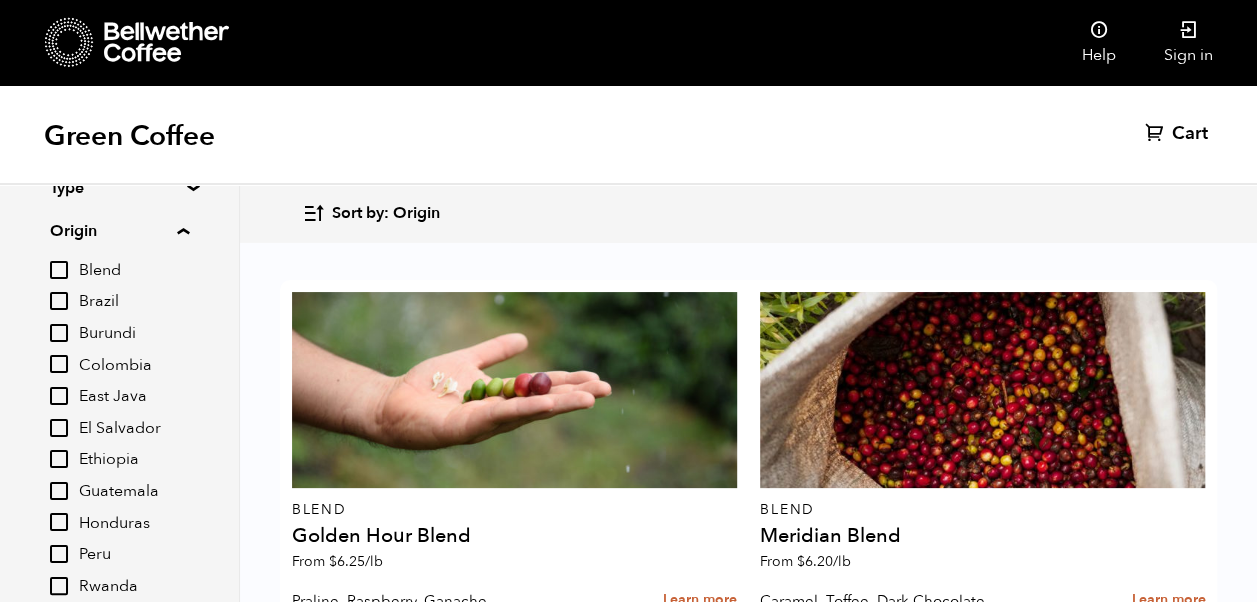 click on "Blend   Golden Hour Blend
From
$ 6.25 /lb
Praline, Raspberry, Ganache   Learn more   Add to cart       Blend   Meridian Blend
From
$ 6.20 /lb
Caramel, Toffee, Dark Chocolate   Learn more   Add to cart       Blend   Sunrise Blend
From
$ 6.15 /lb
Bittersweet Chocolate, Toasted Marshmallow, Candied Orange, Praline   Learn more   Add to cart       Brazil   Parceiros do Cafe (APR 25)
From
$ 6.15 /lb
Almond Wafer, Chocolate Ganache, Bing Cherry   Learn more   Add to cart       Burundi   Kayanza Gakenke (MAR 25)
From
$ 5.10 /lb
Turbinado Sugar, Candied Grapefruit, Spiced Plum   Learn more   Add to cart       Colombia   Bochica (JUN 25)
From
$ 5.78 /lb
Learn more" at bounding box center [748, 2353] 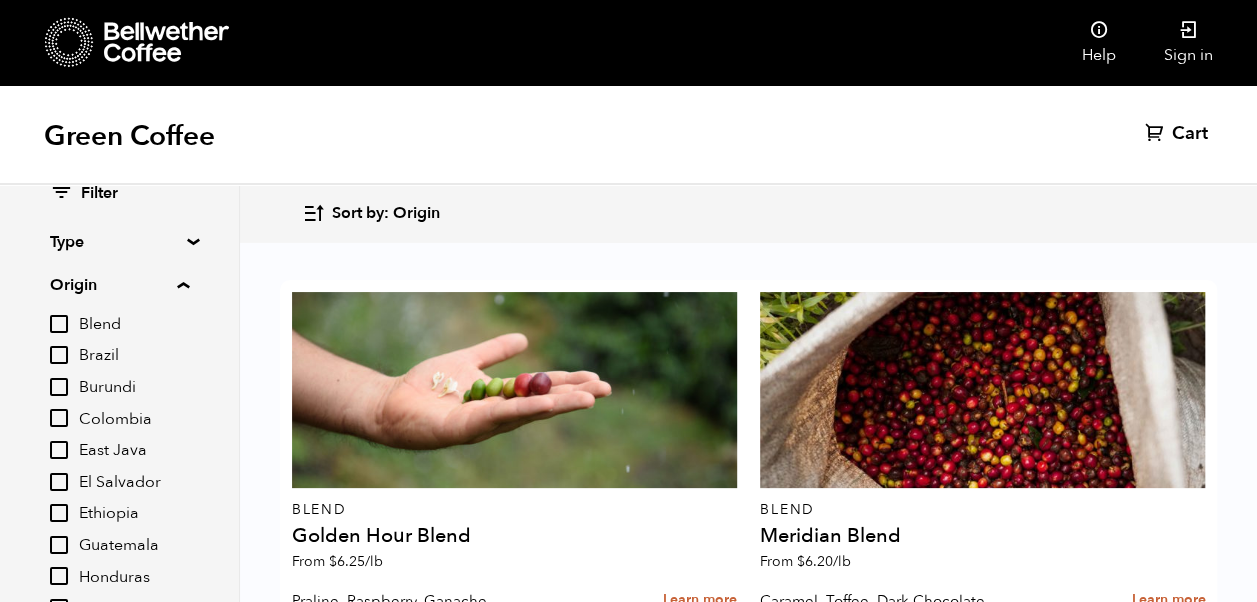 scroll, scrollTop: 0, scrollLeft: 0, axis: both 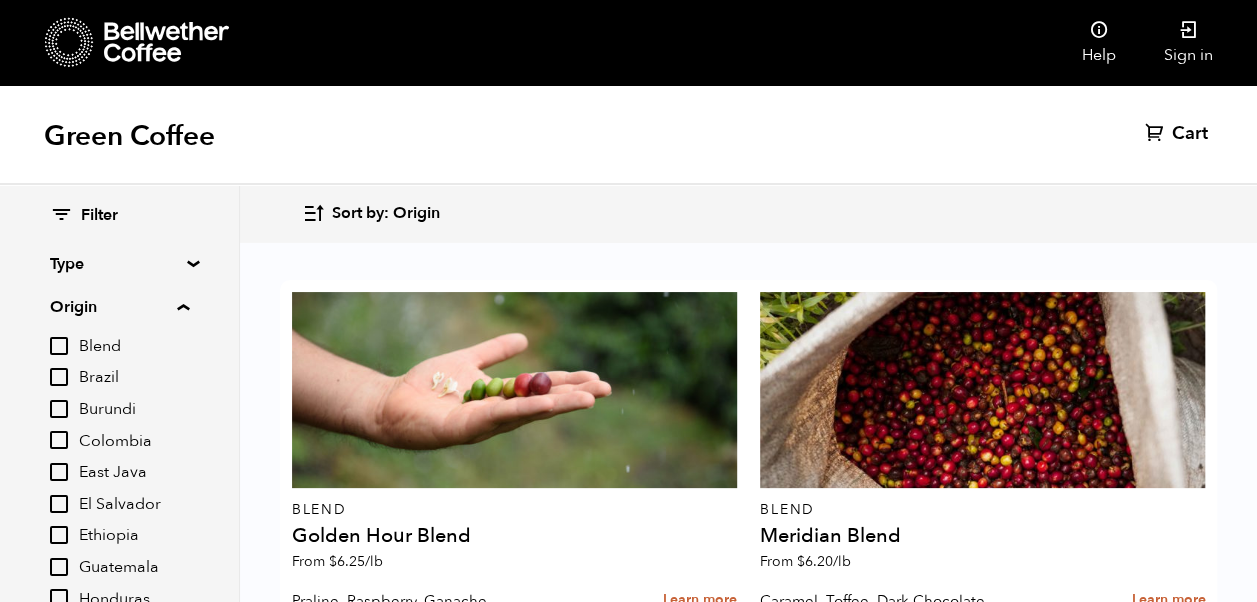 click on "Origin" at bounding box center [119, 307] 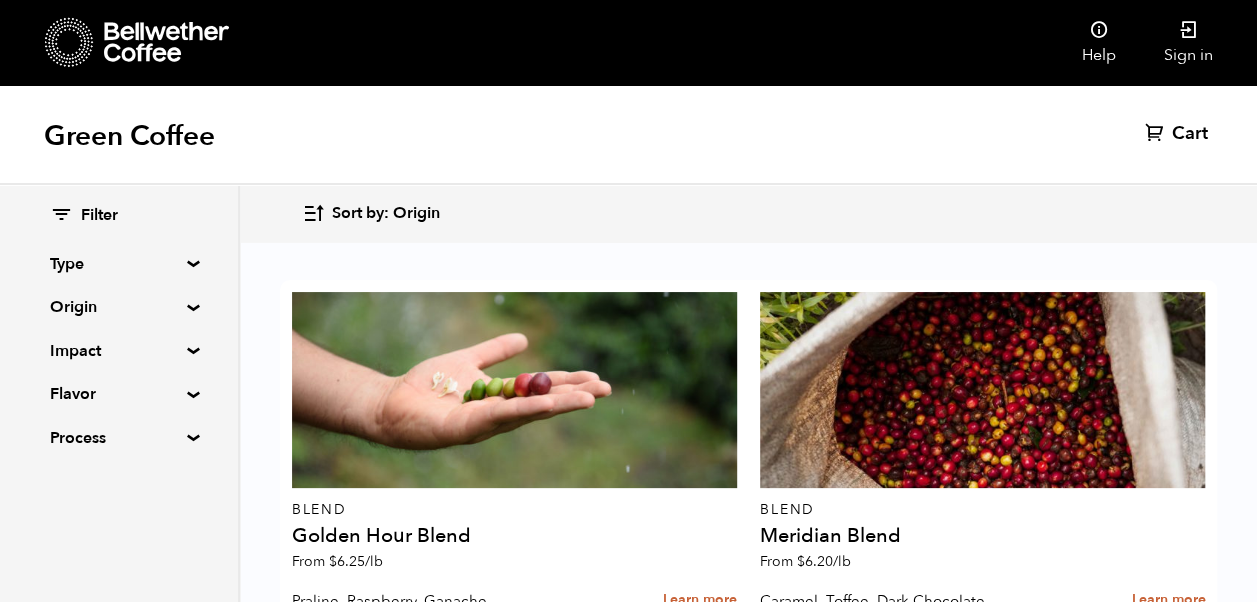click on "Filter   Type       Blend   Single Origin   Decaf   Seasonal   Year Round Origin       Blend   Brazil   Burundi   Colombia   East Java   El Salvador   Ethiopia   Guatemala   Honduras   Peru   Rwanda   Sumatra Impact       Fair Trade   Organic   Women's Lot   Living Income Pricing   Farmer Impact Fund Flavor       Chocolate   Citrus Fruit   Floral   Fruity   Nutty   Sweet Process       Natural   Washed   Wet-hulled" at bounding box center (119, 327) 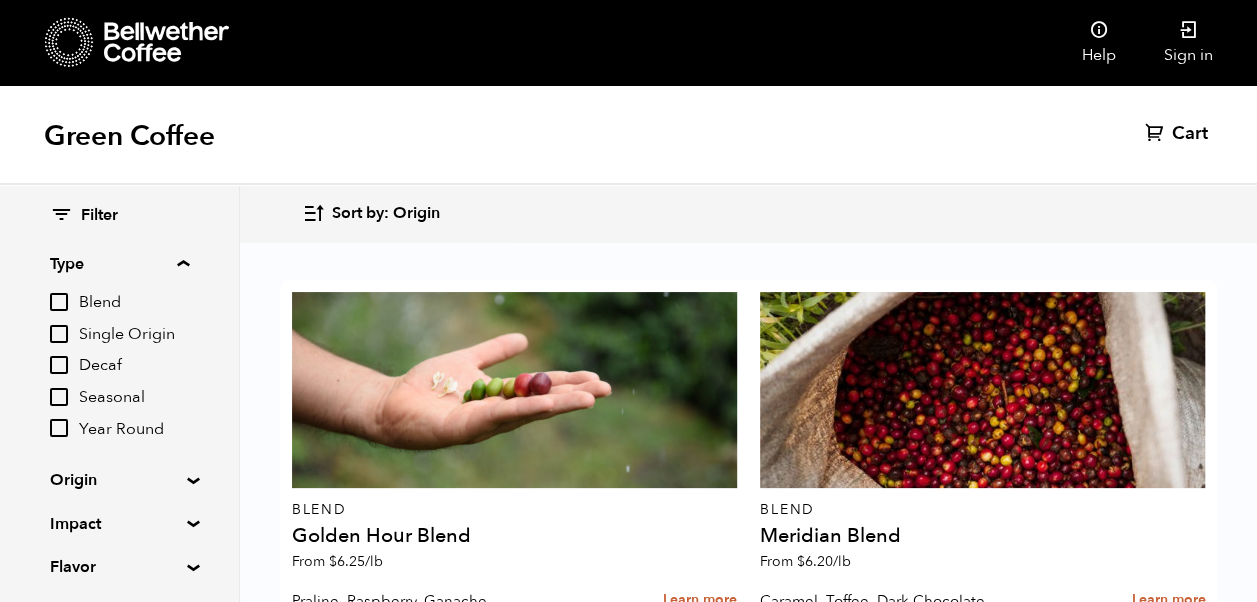 click on "Single Origin" at bounding box center (59, 334) 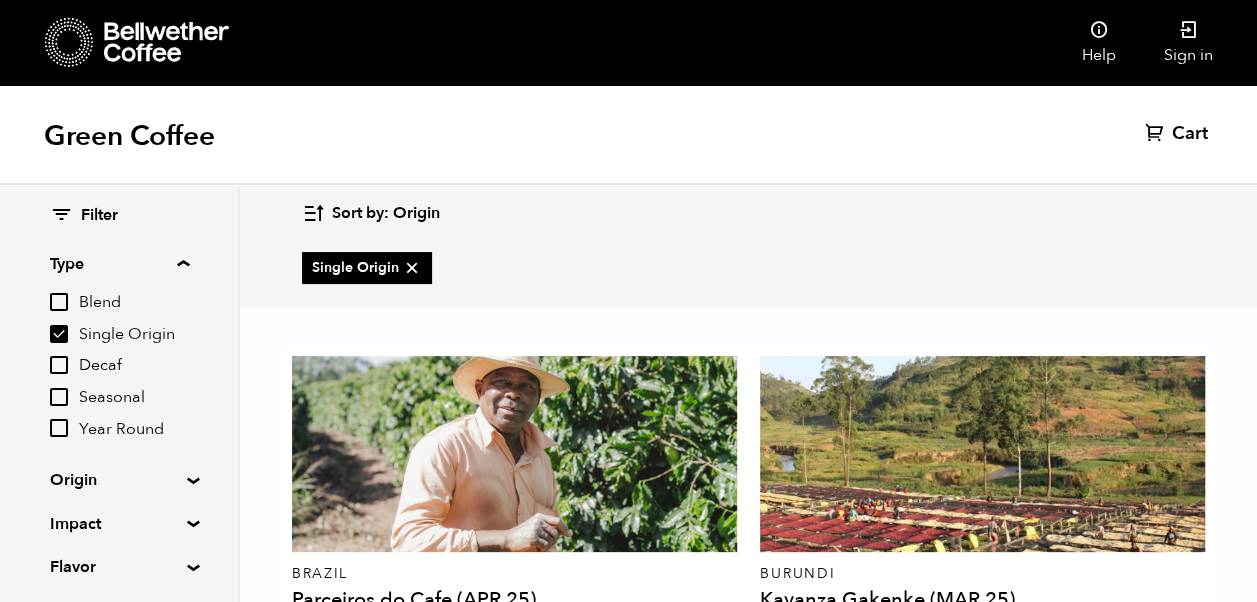 scroll, scrollTop: 592, scrollLeft: 0, axis: vertical 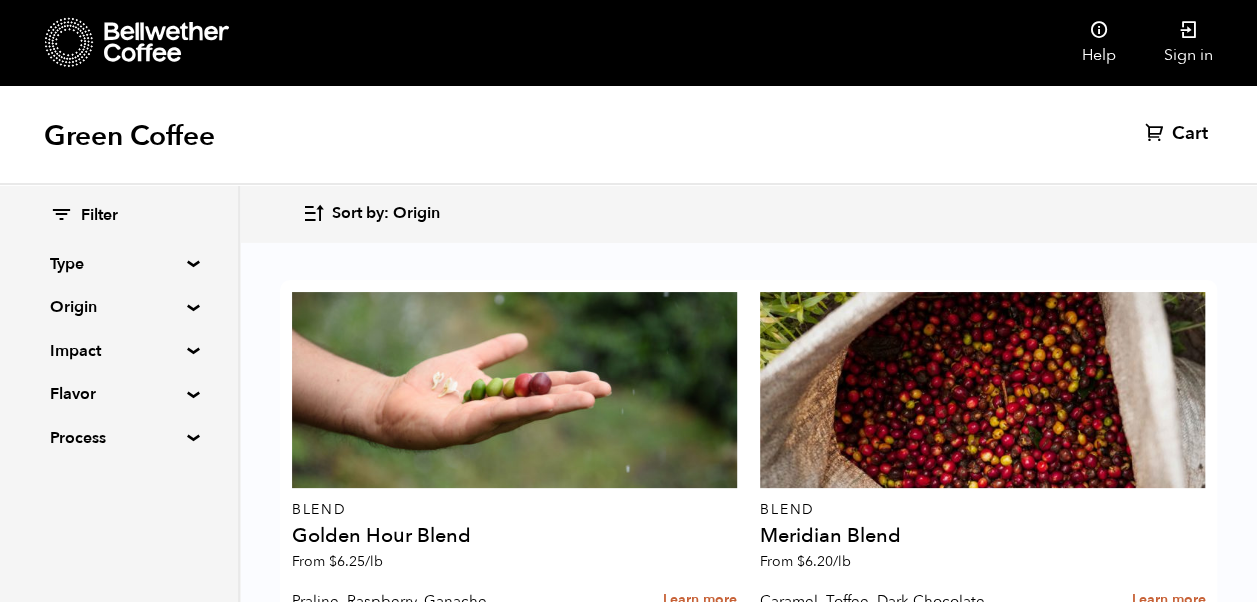 click on "Origin" at bounding box center (119, 307) 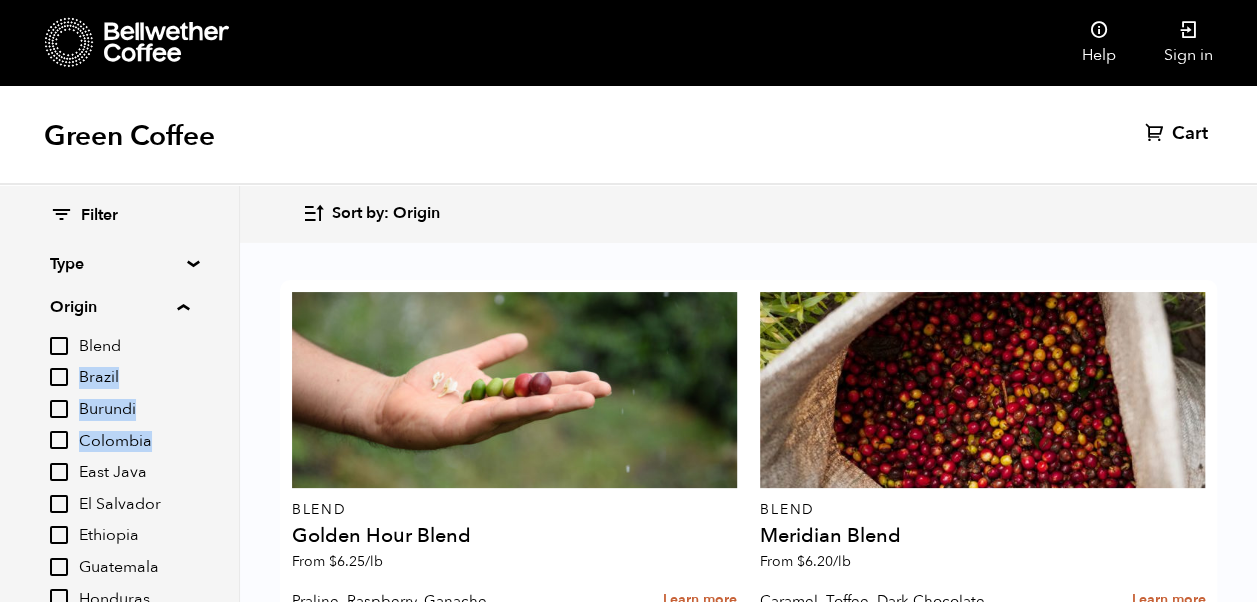 drag, startPoint x: 238, startPoint y: 335, endPoint x: 223, endPoint y: 435, distance: 101.118744 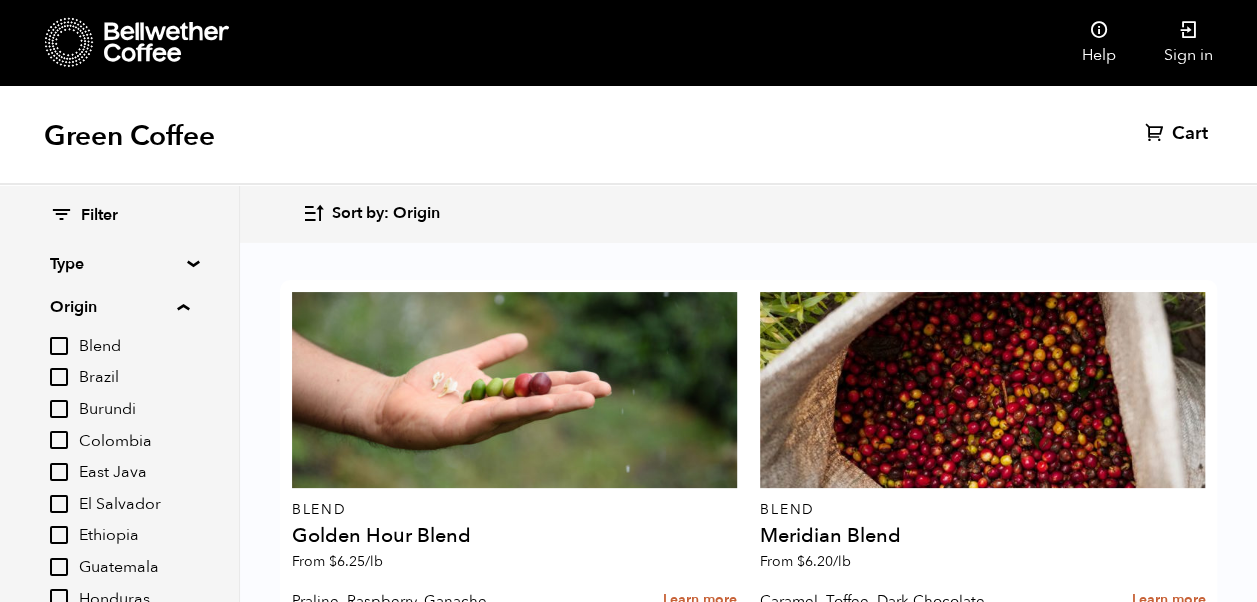 drag, startPoint x: 223, startPoint y: 435, endPoint x: 264, endPoint y: 145, distance: 292.88394 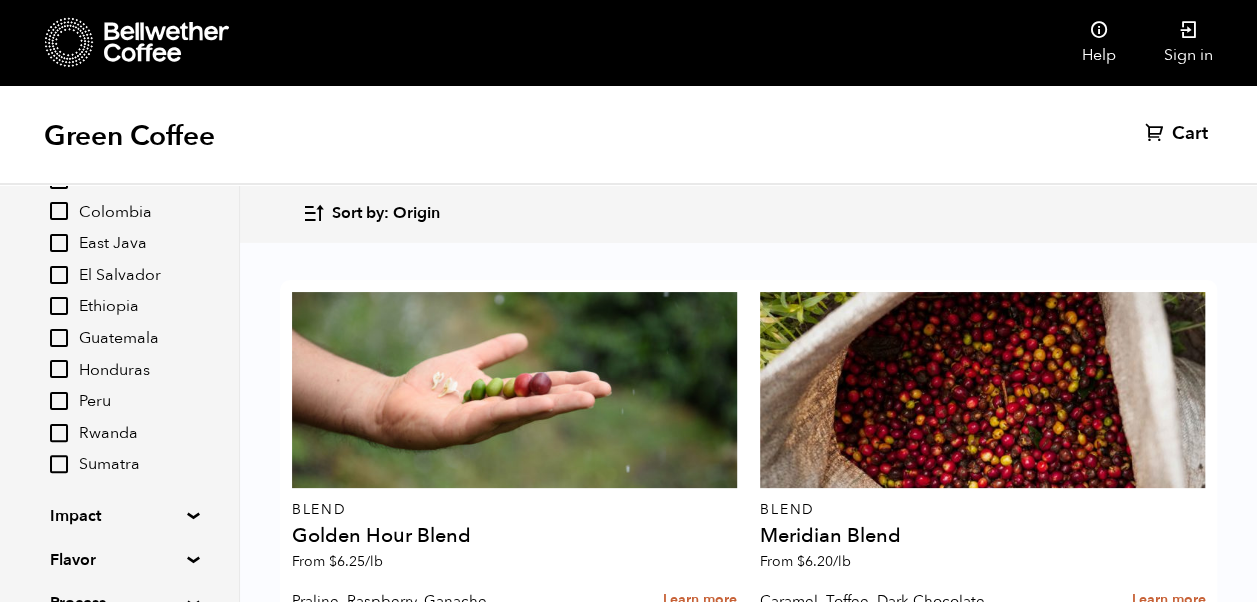 scroll, scrollTop: 236, scrollLeft: 0, axis: vertical 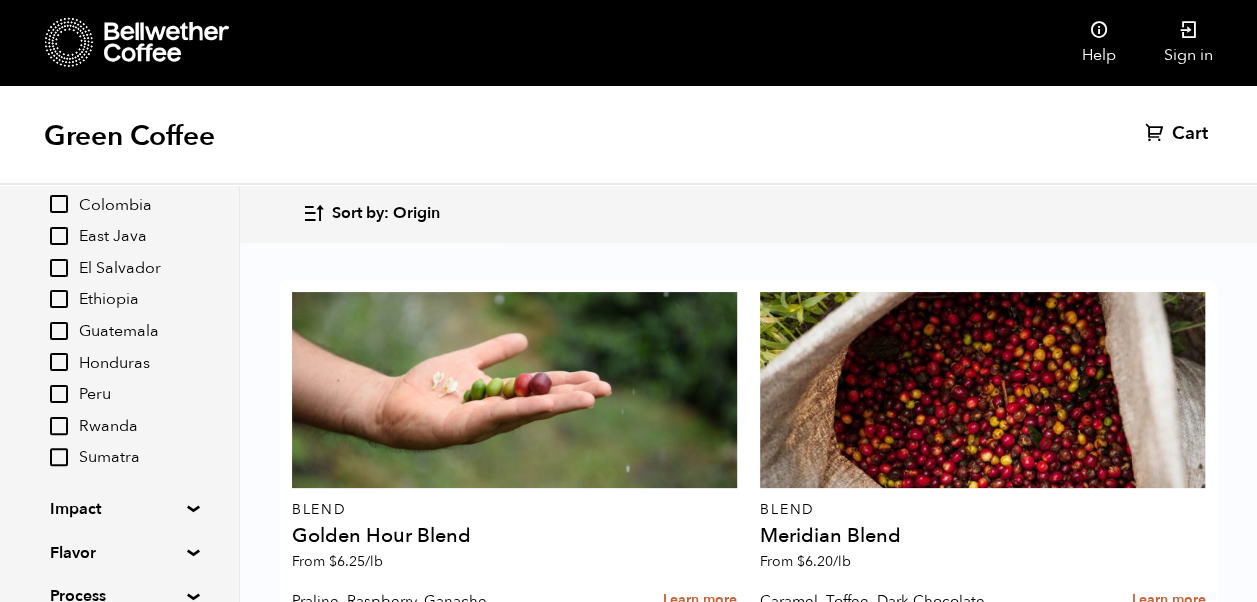 click on "Sumatra" at bounding box center [59, 457] 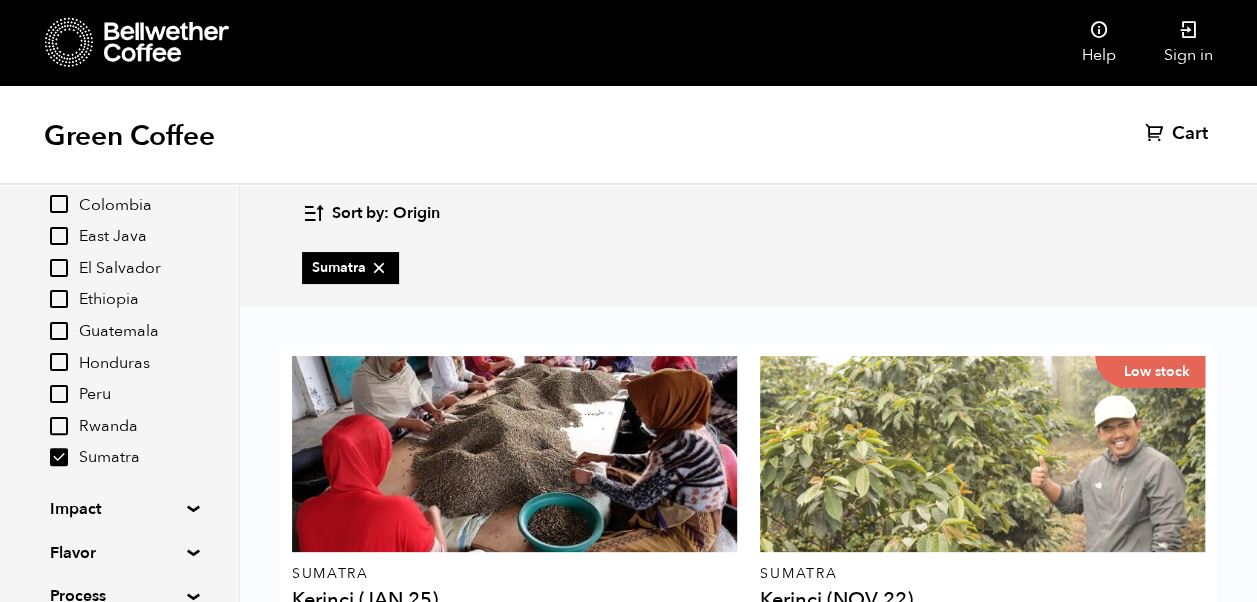 scroll, scrollTop: 158, scrollLeft: 0, axis: vertical 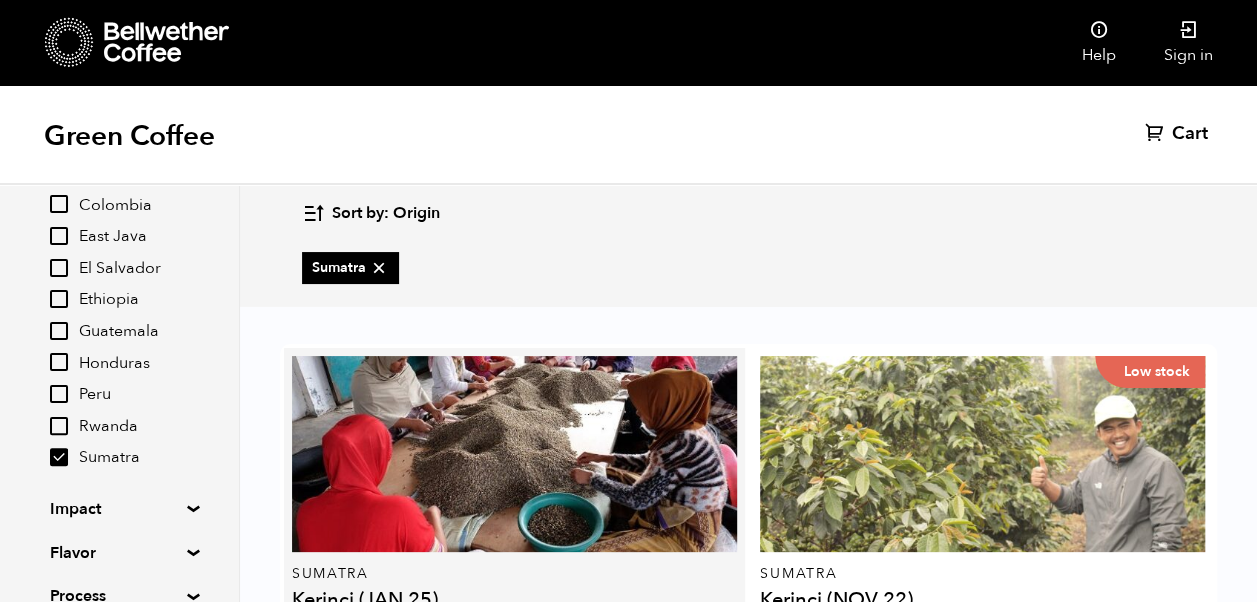 click on "Learn more" at bounding box center [700, 664] 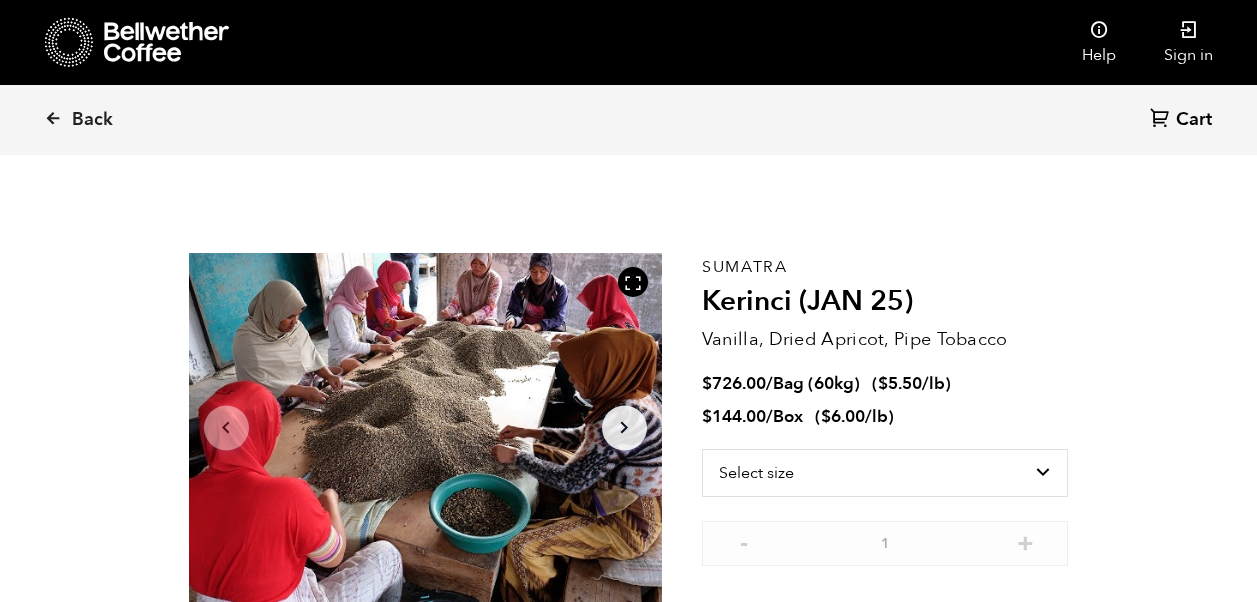 scroll, scrollTop: 0, scrollLeft: 0, axis: both 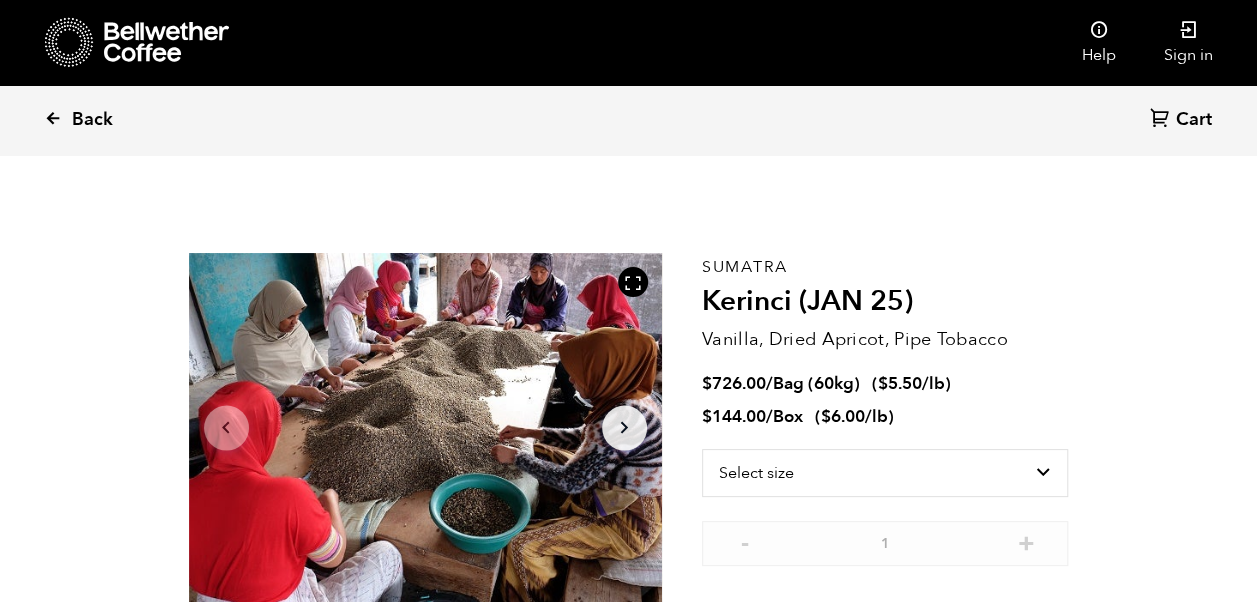click at bounding box center (53, 118) 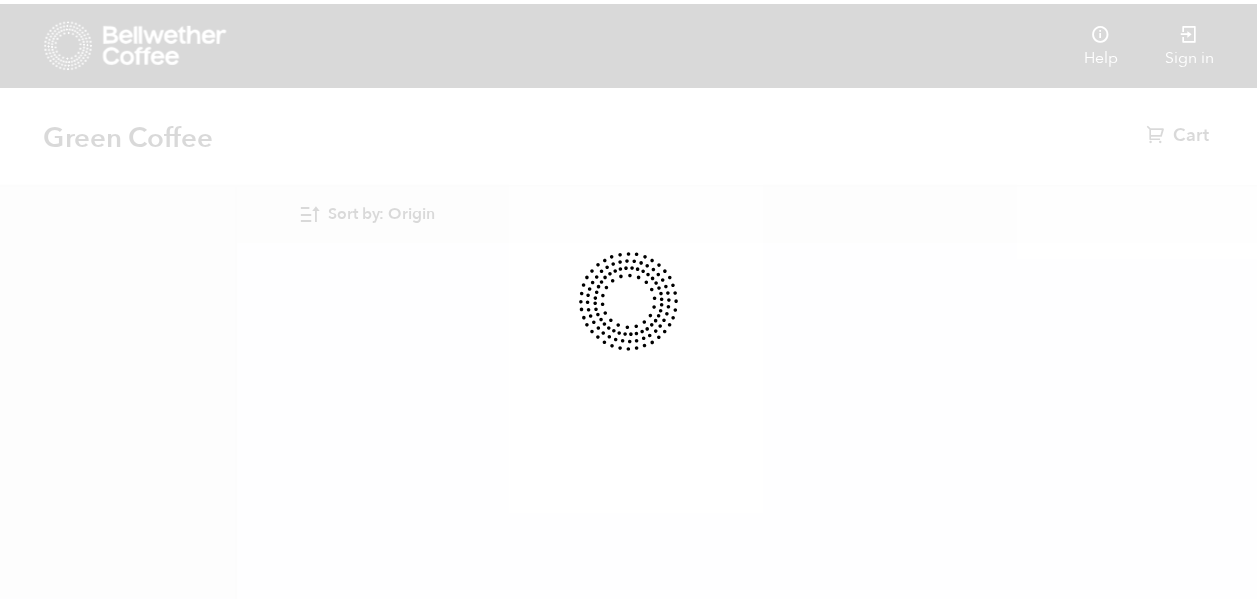 scroll, scrollTop: 0, scrollLeft: 0, axis: both 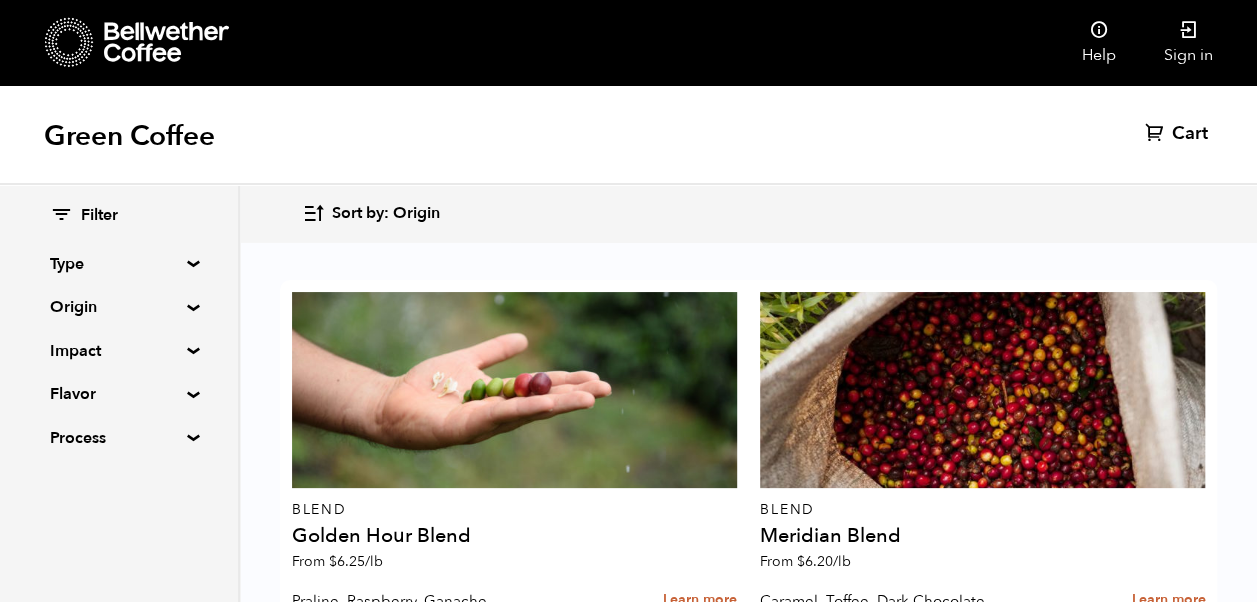 click on "Origin" at bounding box center [119, 307] 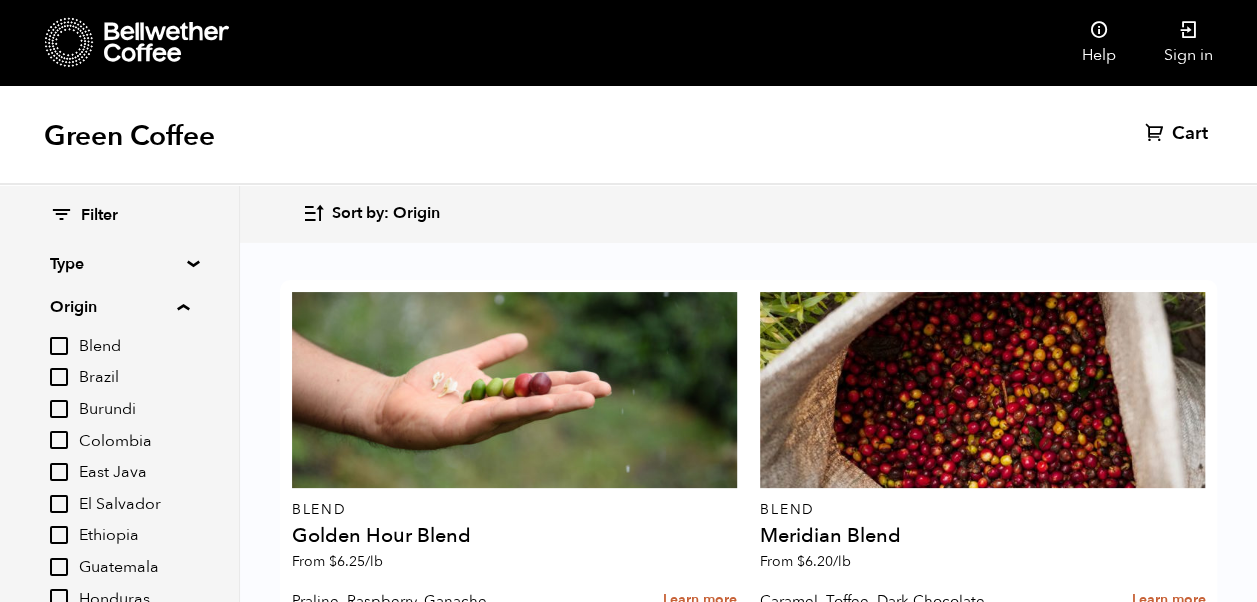 click on "Colombia" at bounding box center (59, 440) 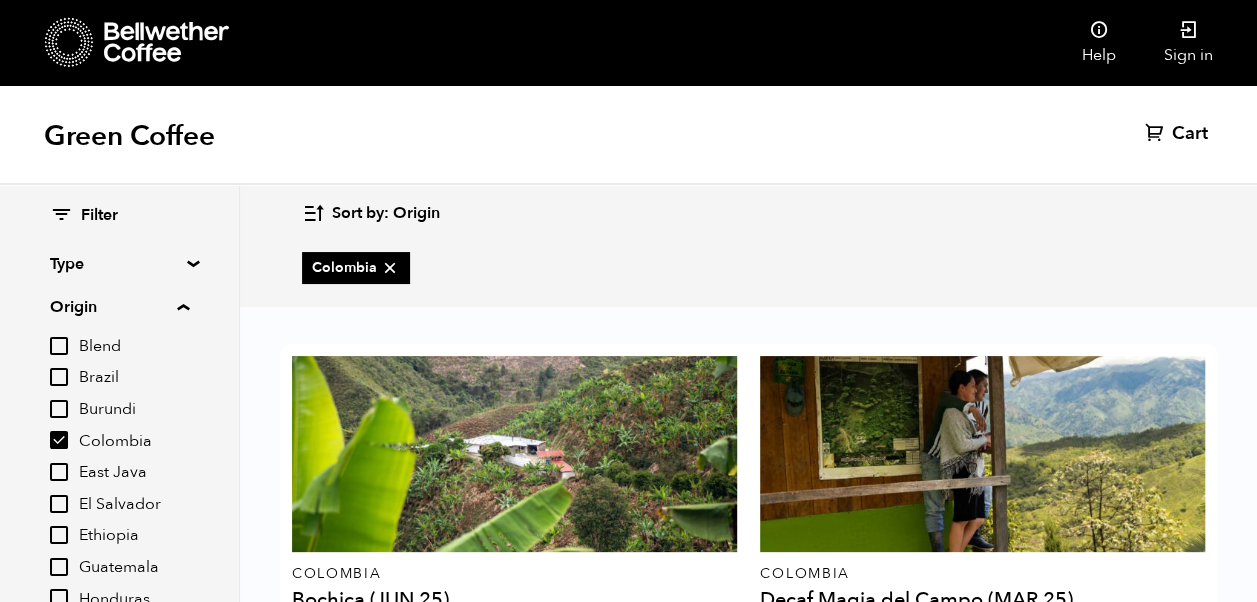 scroll, scrollTop: 137, scrollLeft: 0, axis: vertical 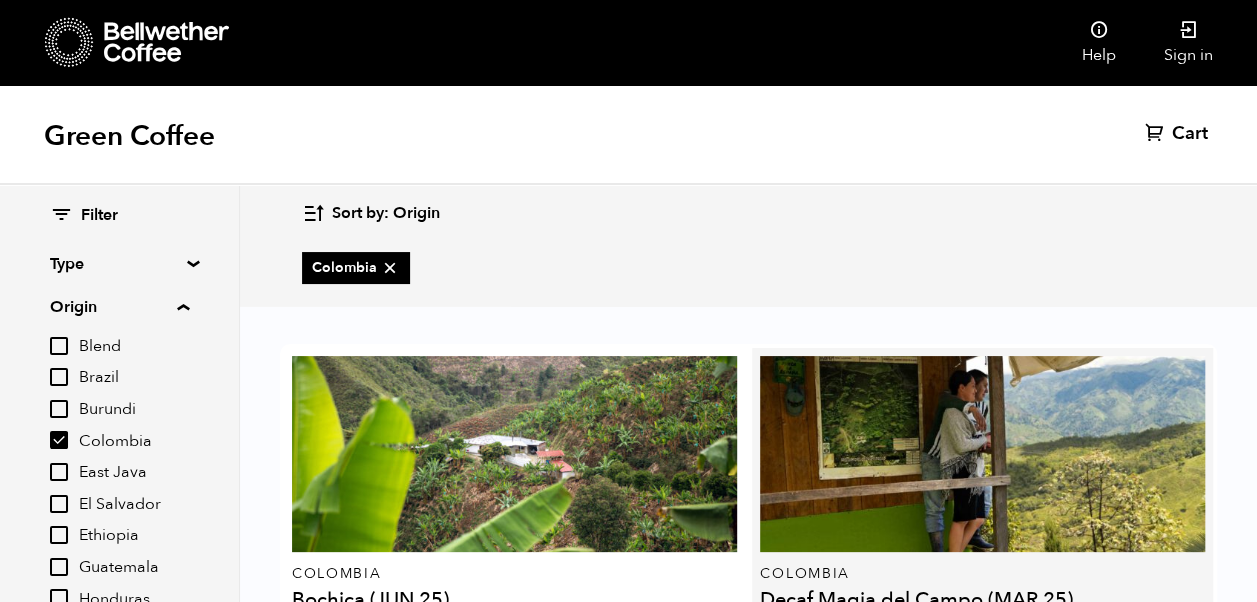 click on "Learn more" at bounding box center [1168, 664] 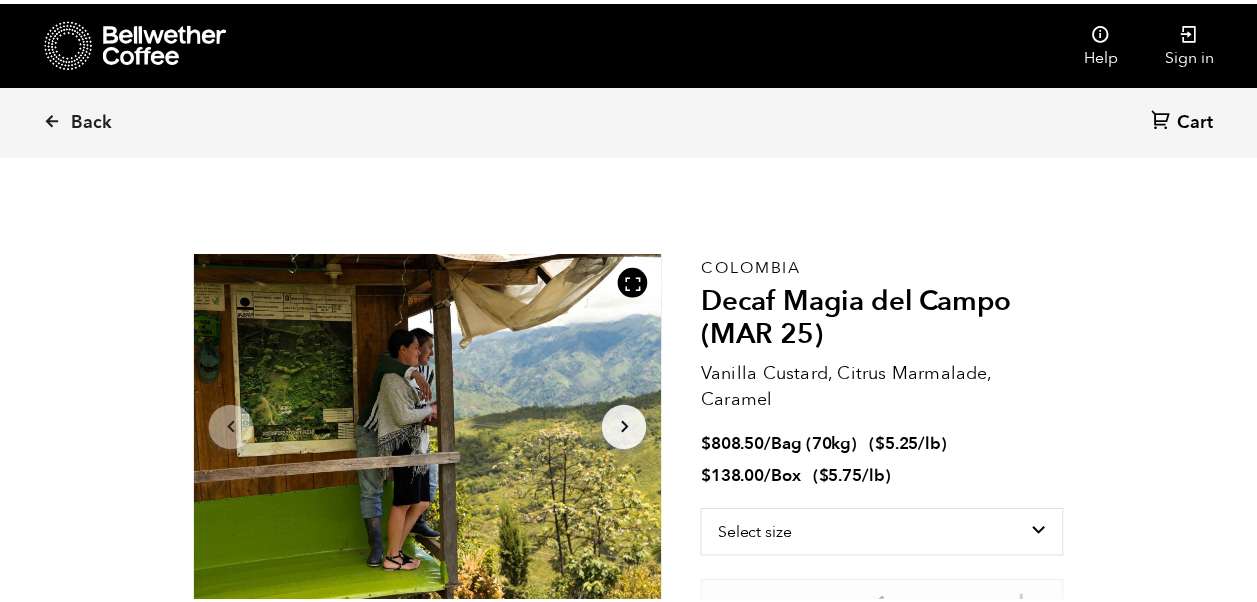 scroll, scrollTop: 0, scrollLeft: 0, axis: both 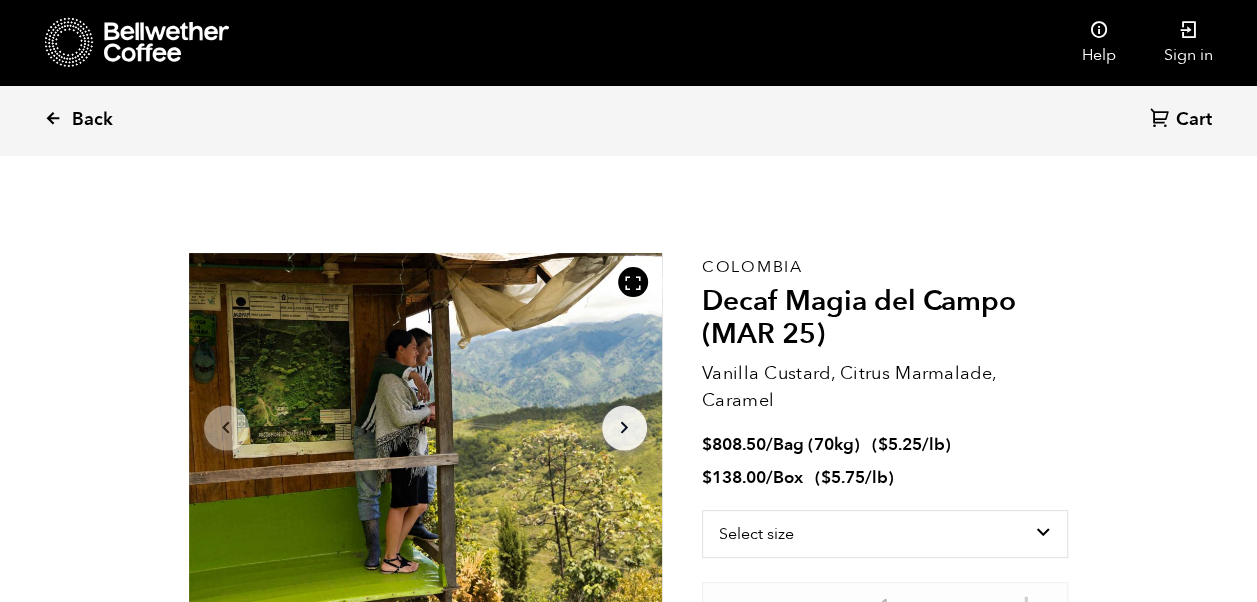 click at bounding box center (53, 118) 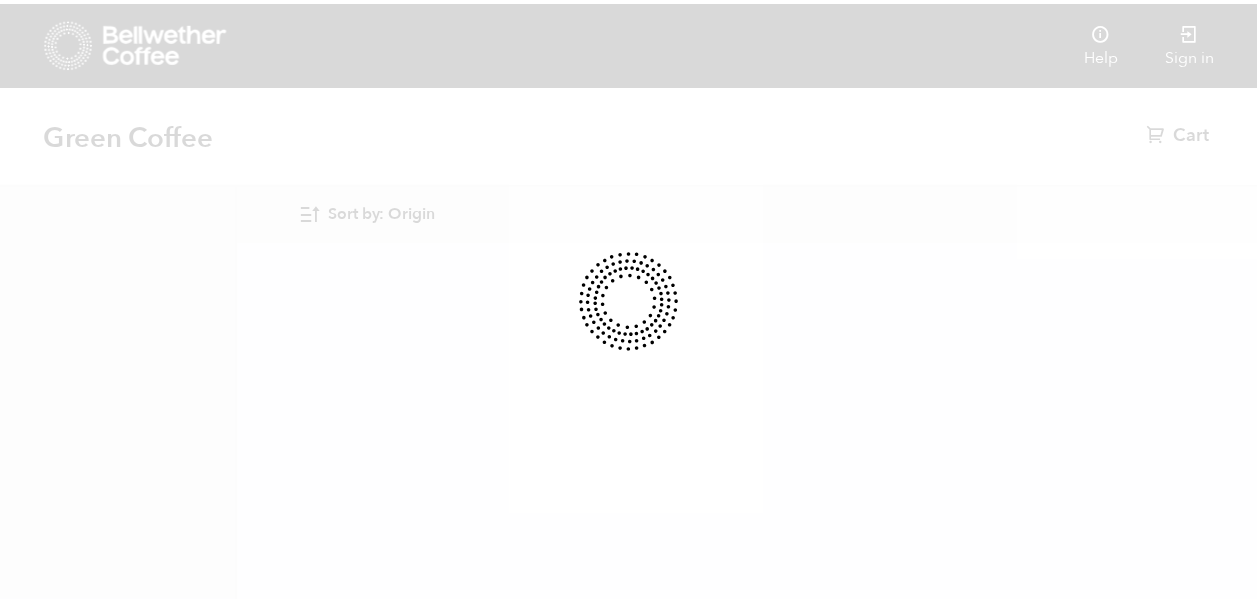 scroll, scrollTop: 0, scrollLeft: 0, axis: both 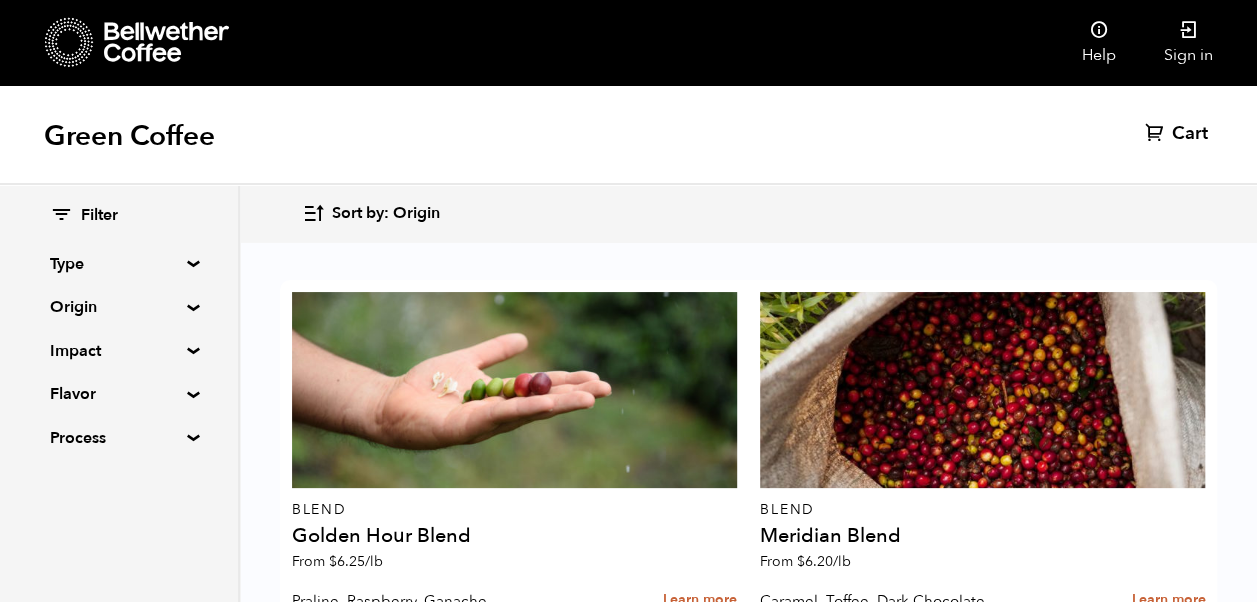click on "Origin" at bounding box center [119, 307] 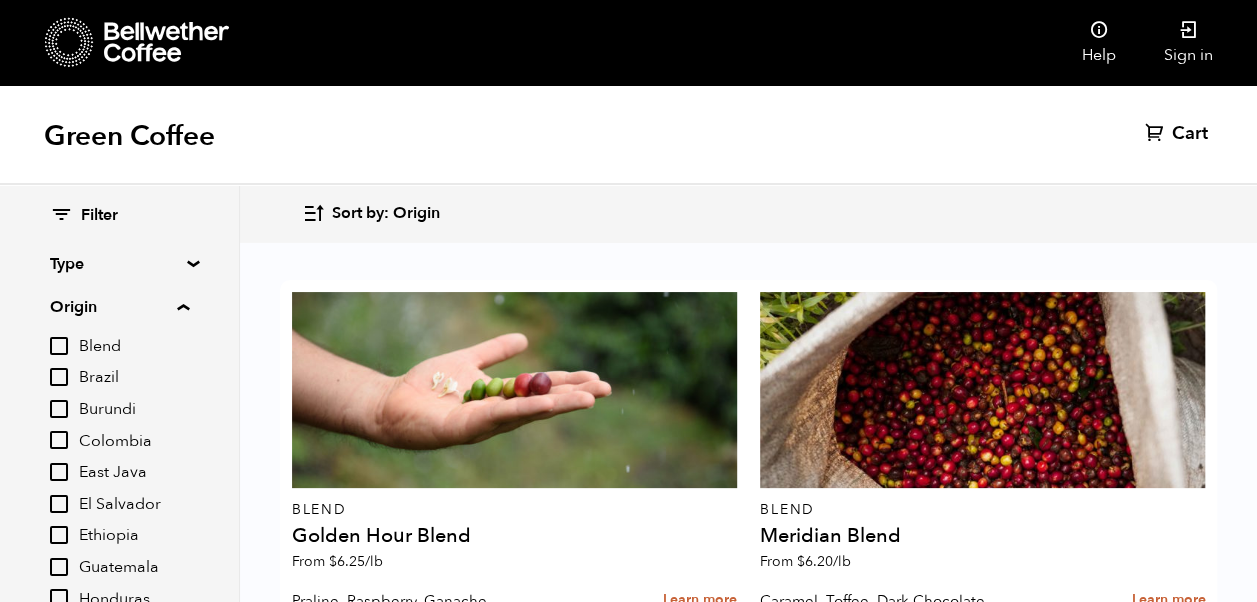 click on "Type" at bounding box center [119, 264] 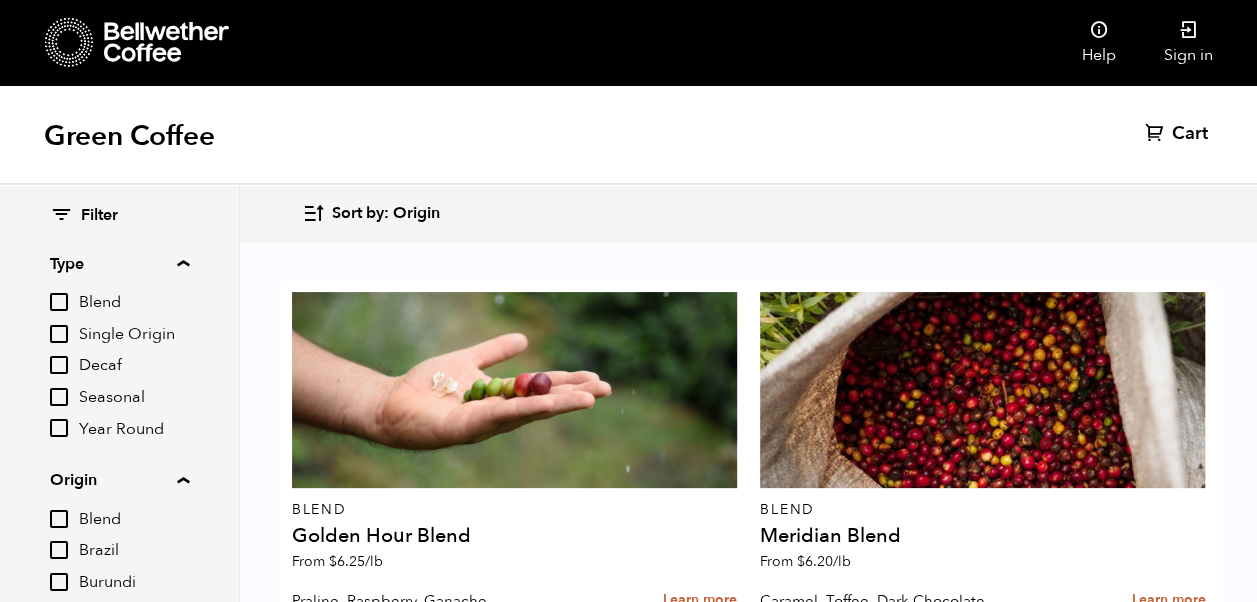 click on "Decaf" at bounding box center [59, 365] 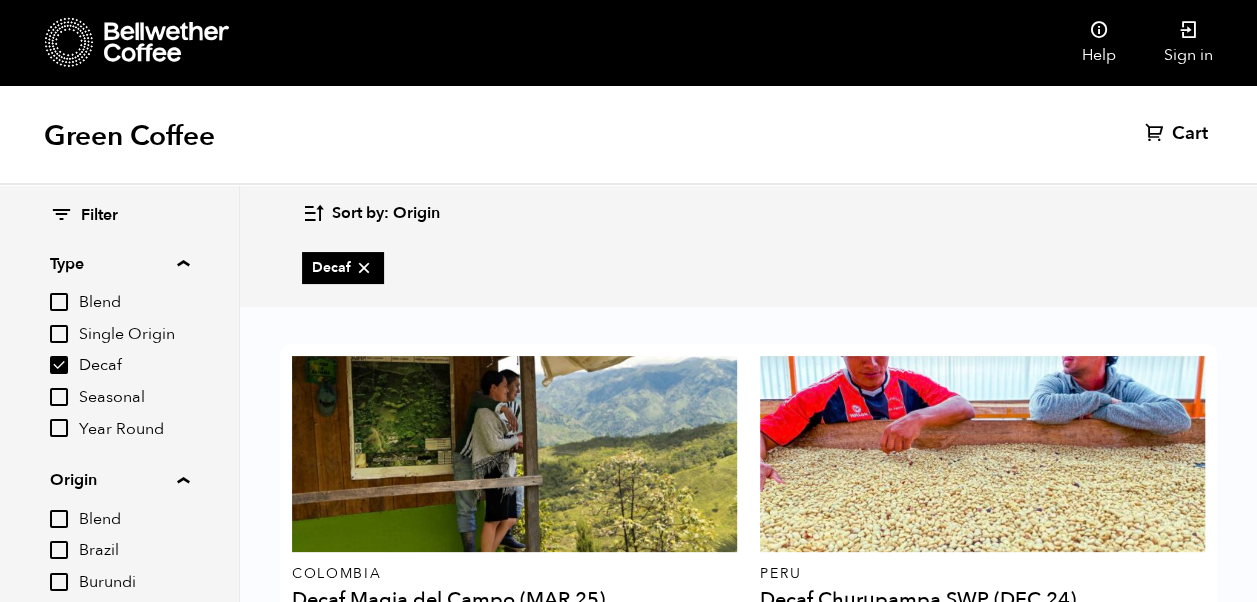scroll, scrollTop: 40, scrollLeft: 0, axis: vertical 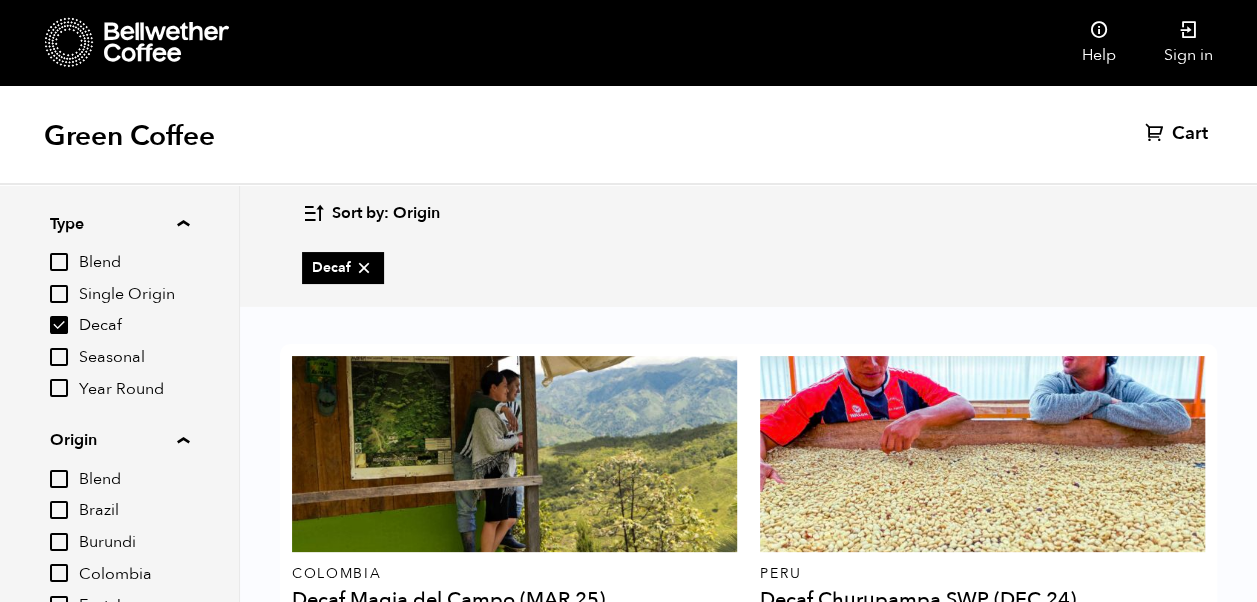 drag, startPoint x: 1262, startPoint y: 400, endPoint x: 1226, endPoint y: 477, distance: 85 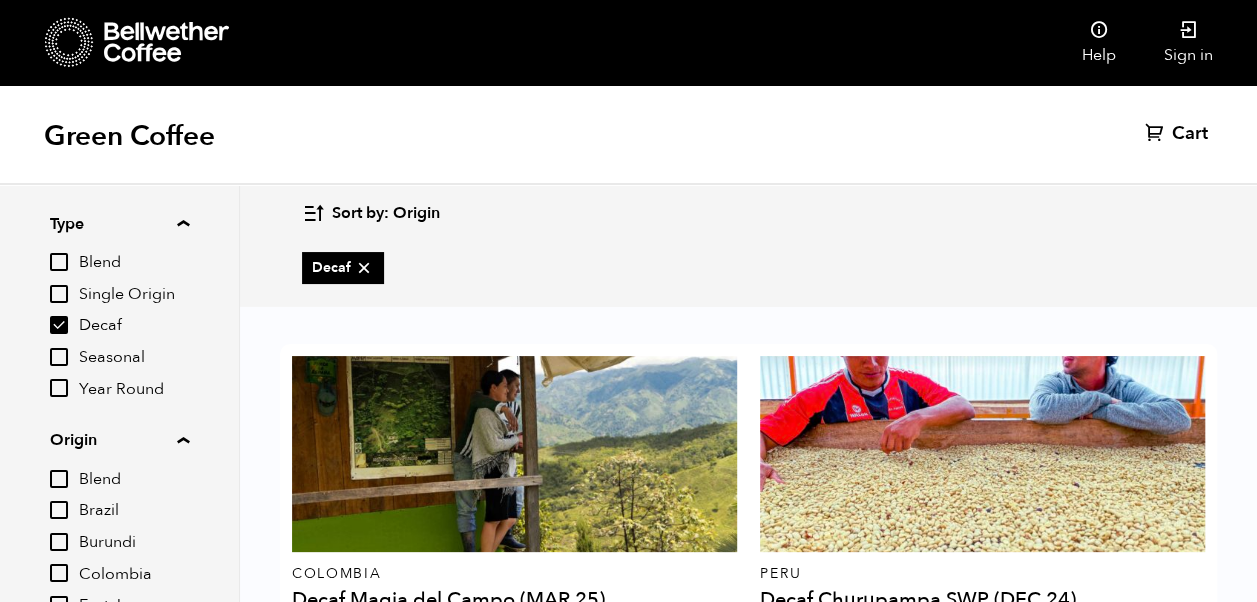scroll, scrollTop: 205, scrollLeft: 0, axis: vertical 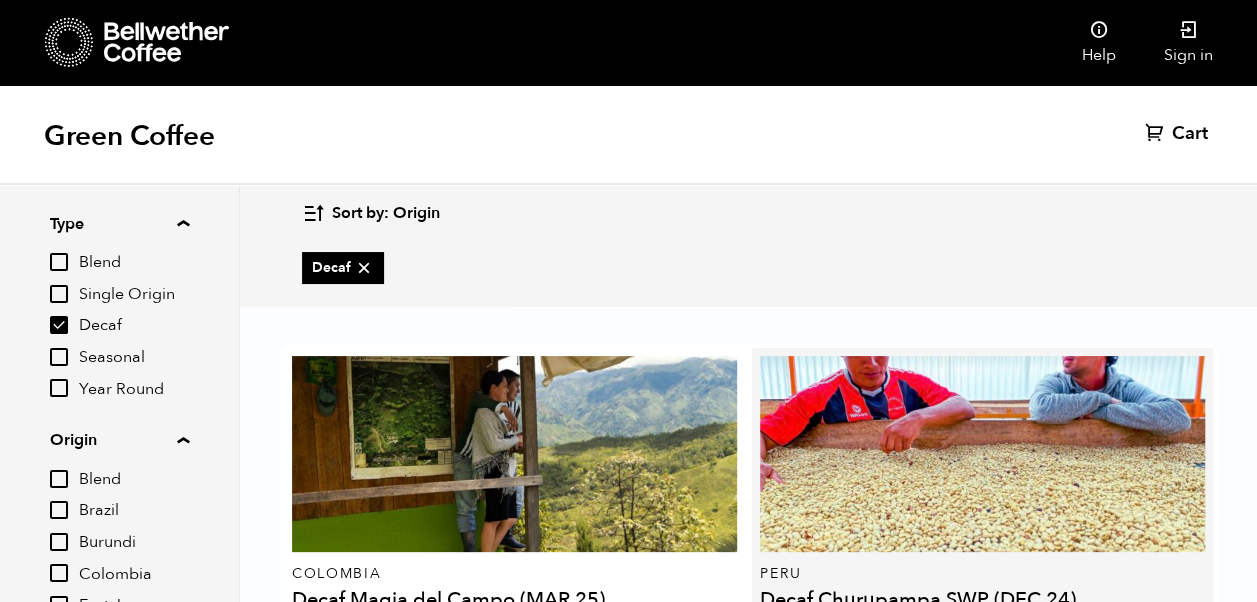click on "Learn more" at bounding box center (1168, 664) 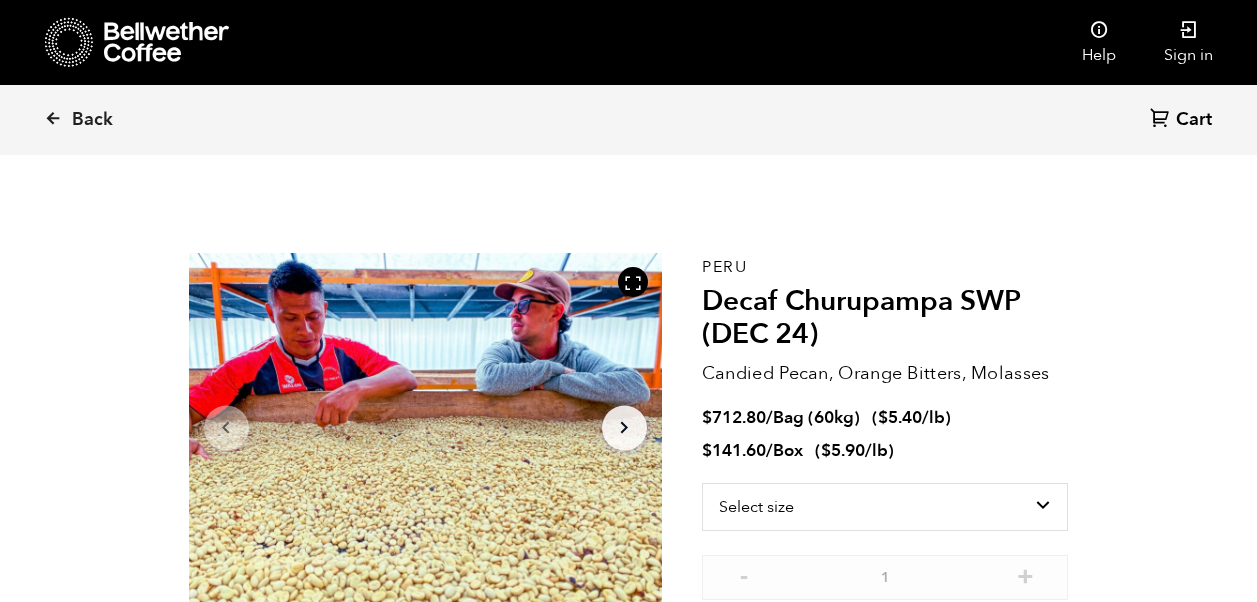 scroll, scrollTop: 0, scrollLeft: 0, axis: both 